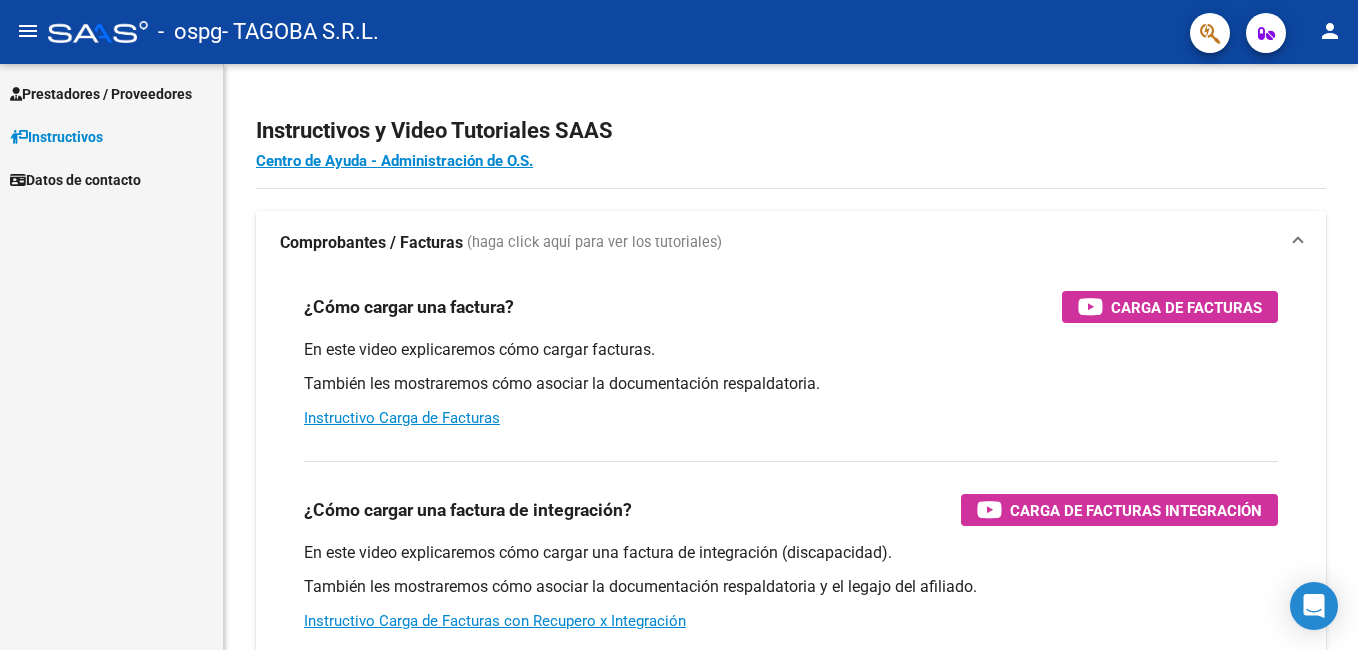 scroll, scrollTop: 0, scrollLeft: 0, axis: both 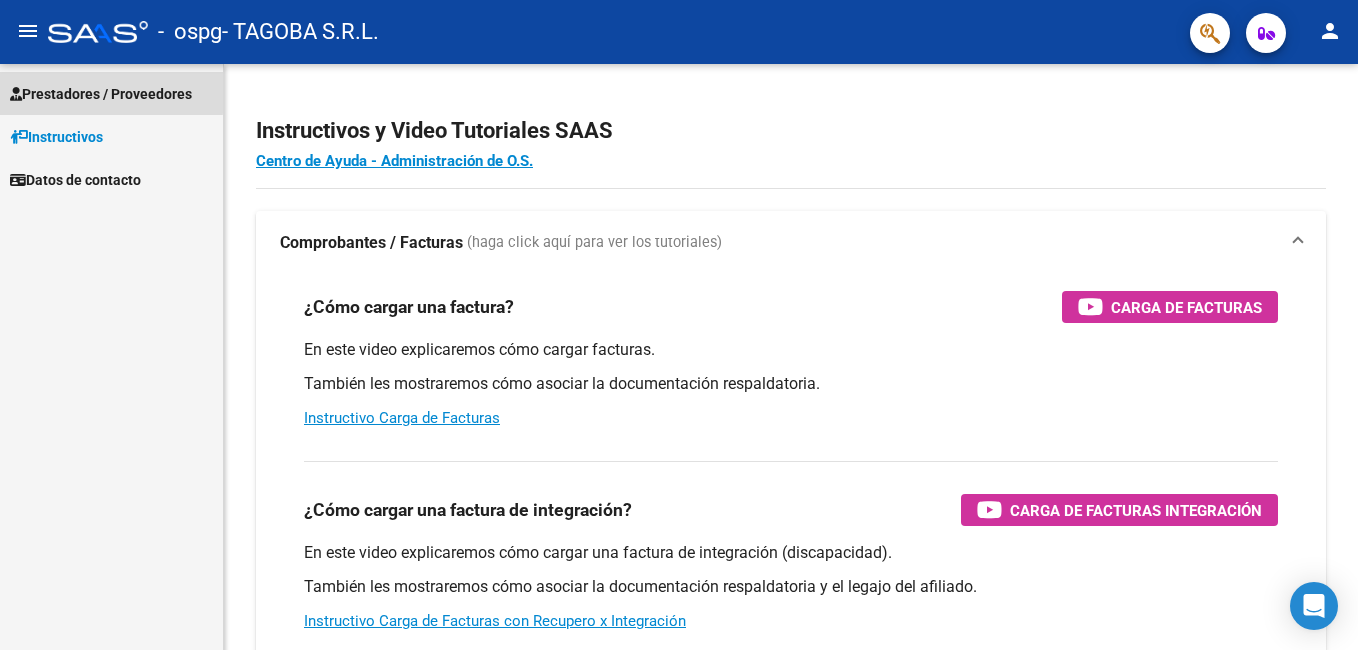 click on "Prestadores / Proveedores" at bounding box center [101, 94] 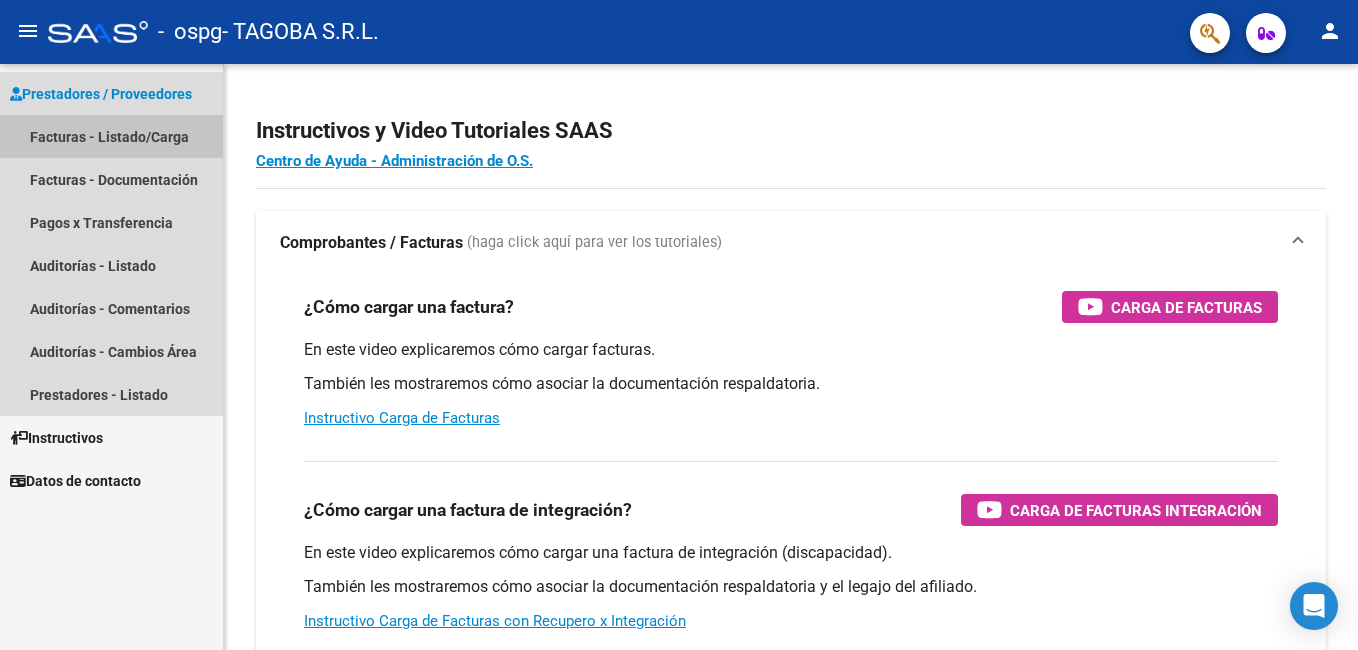 click on "Facturas - Listado/Carga" at bounding box center [111, 136] 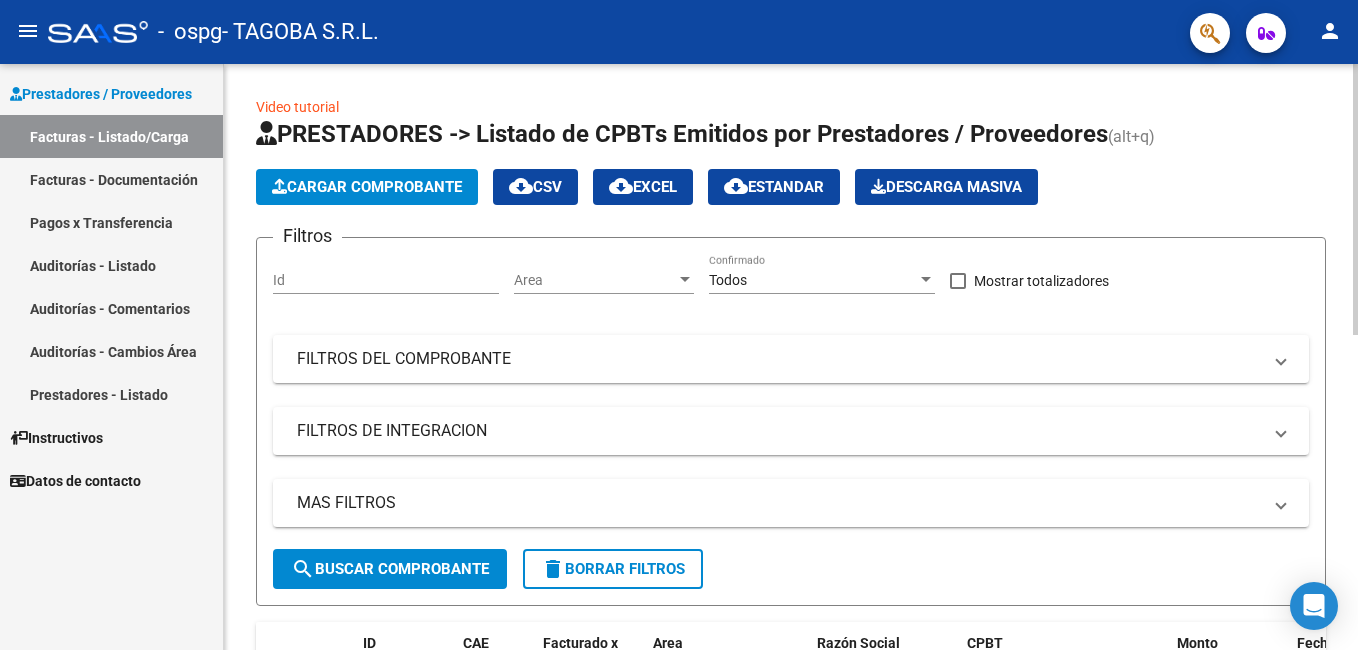 click on "Cargar Comprobante" 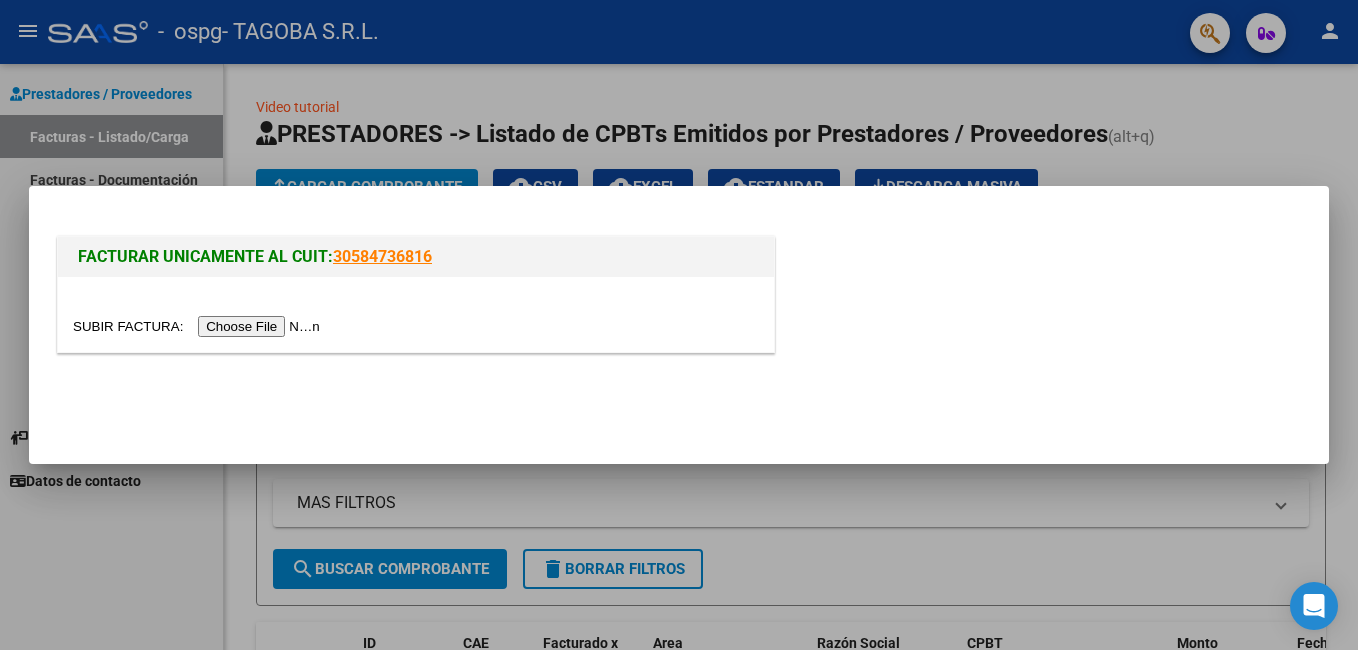 click at bounding box center (199, 326) 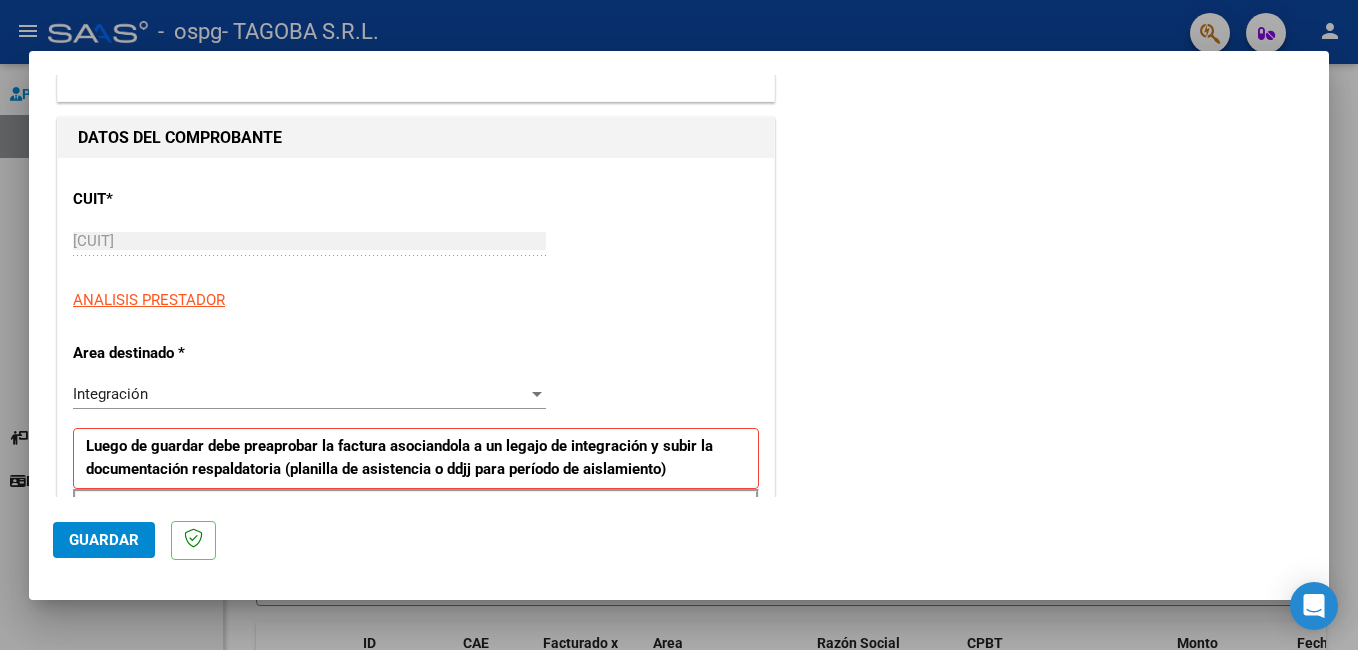 scroll, scrollTop: 200, scrollLeft: 0, axis: vertical 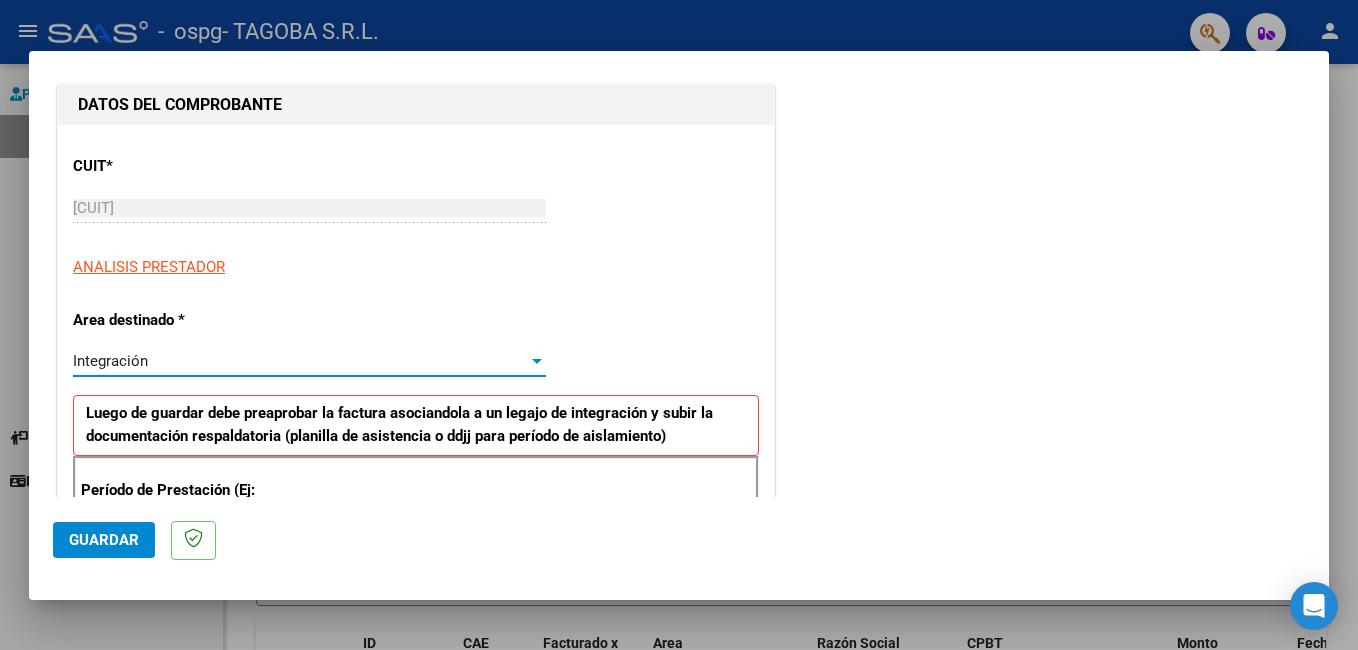 click on "Integración" at bounding box center (300, 361) 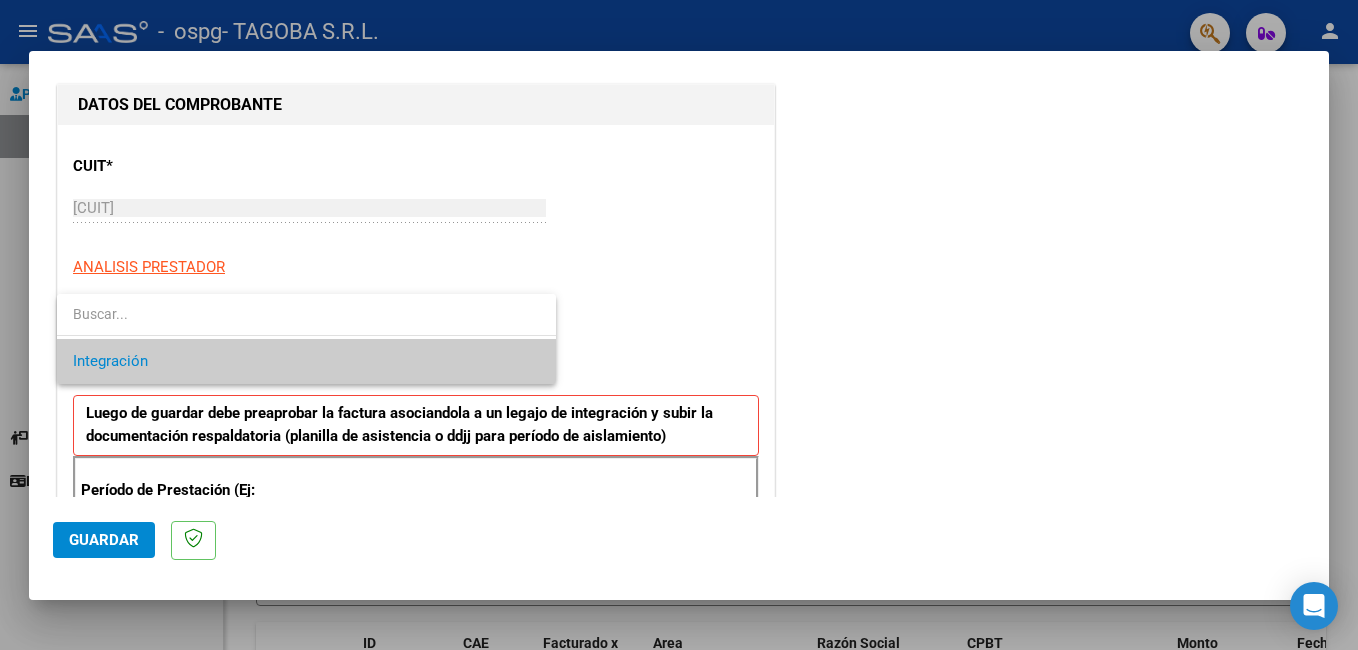click on "Integración" at bounding box center [306, 361] 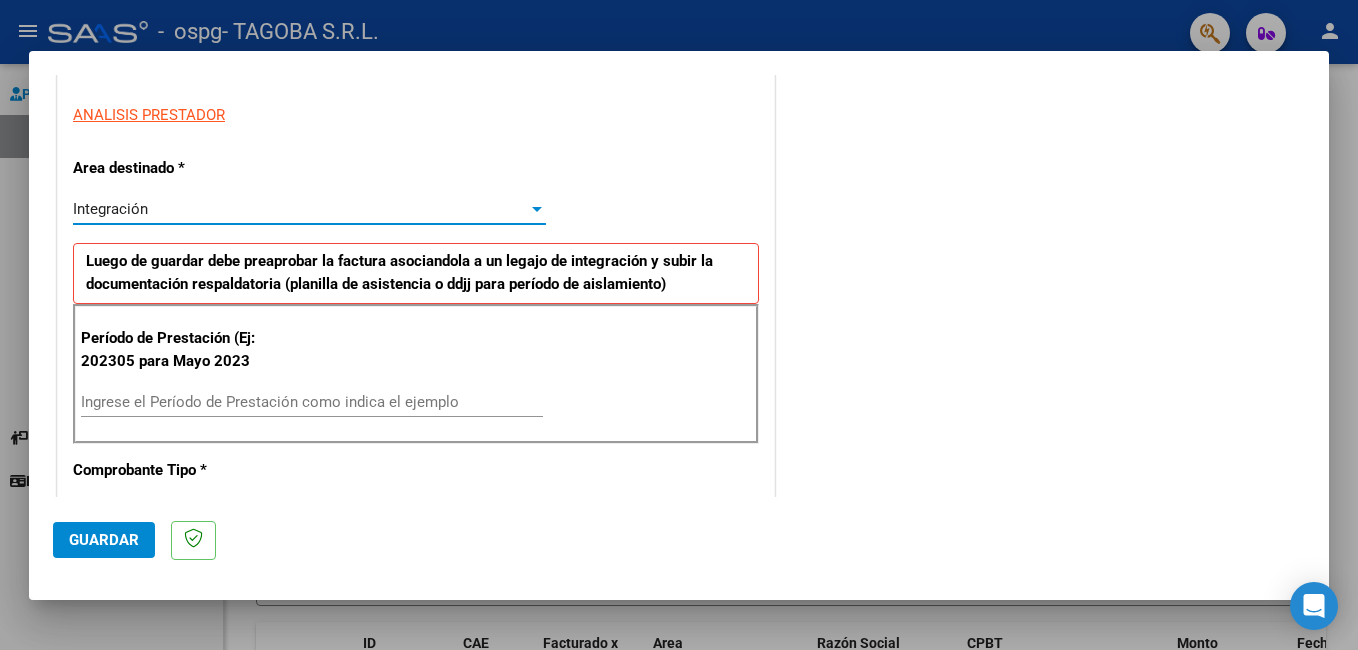 scroll, scrollTop: 400, scrollLeft: 0, axis: vertical 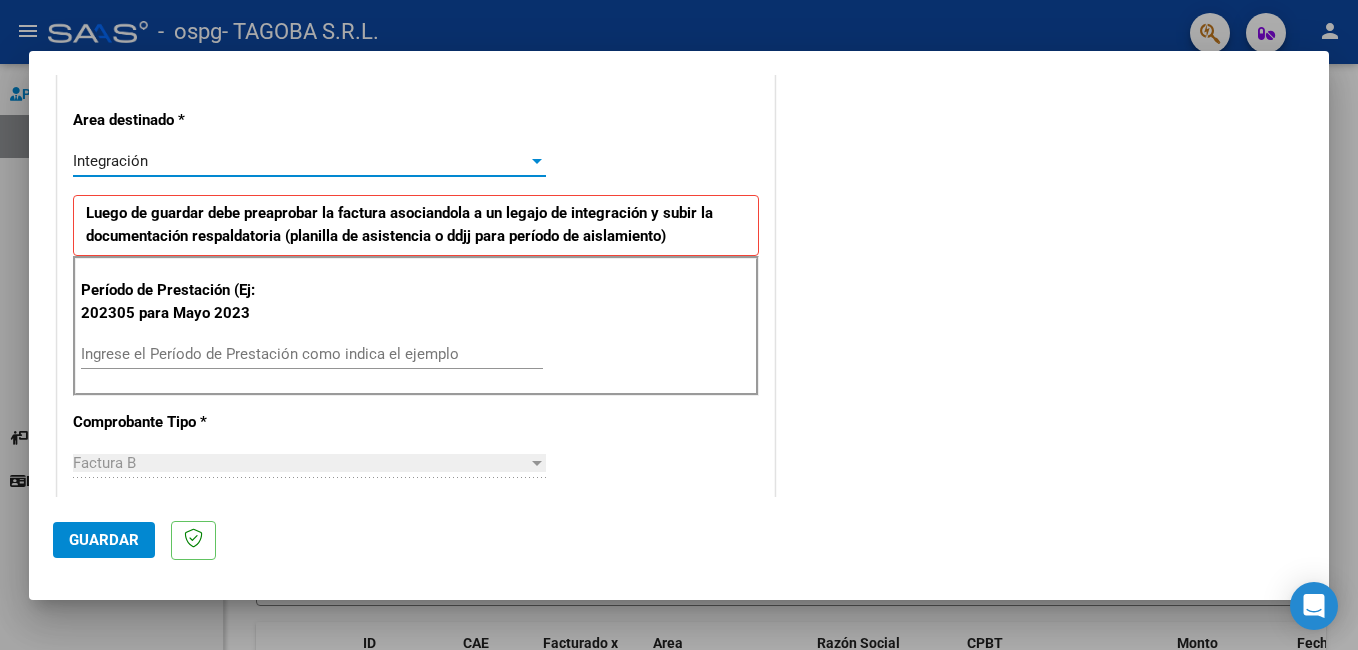 click on "Ingrese el Período de Prestación como indica el ejemplo" at bounding box center [312, 354] 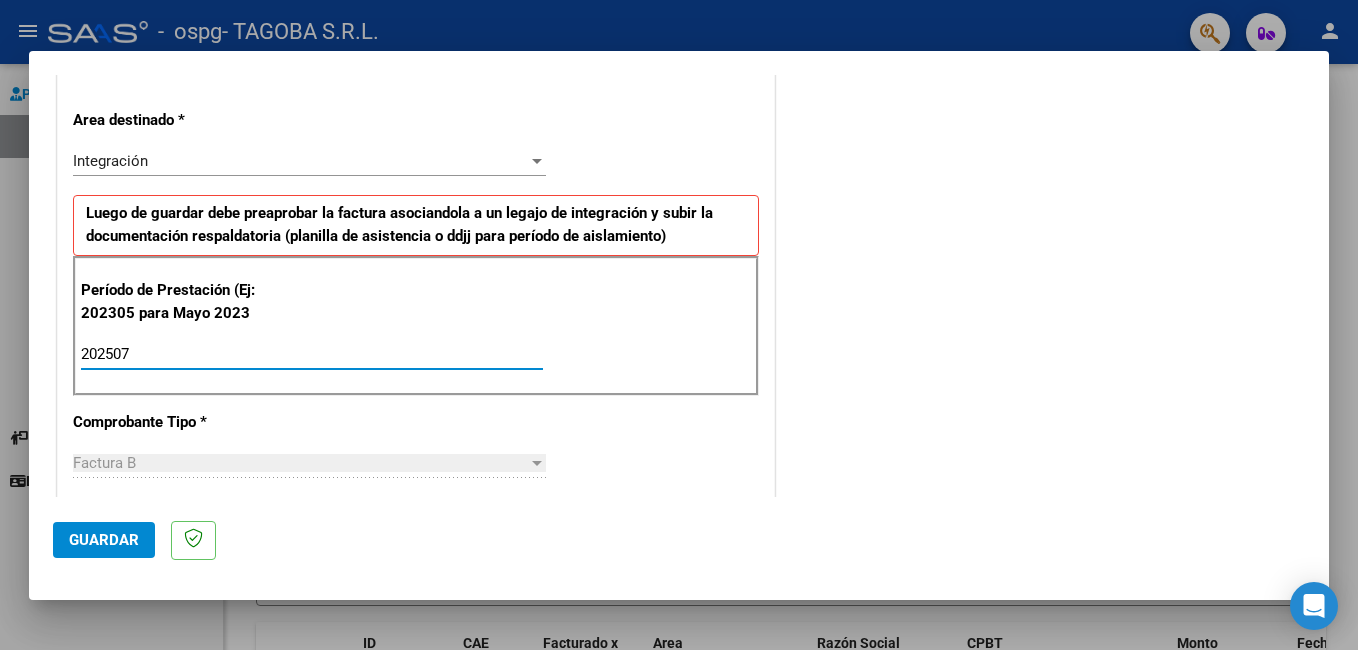 type on "202507" 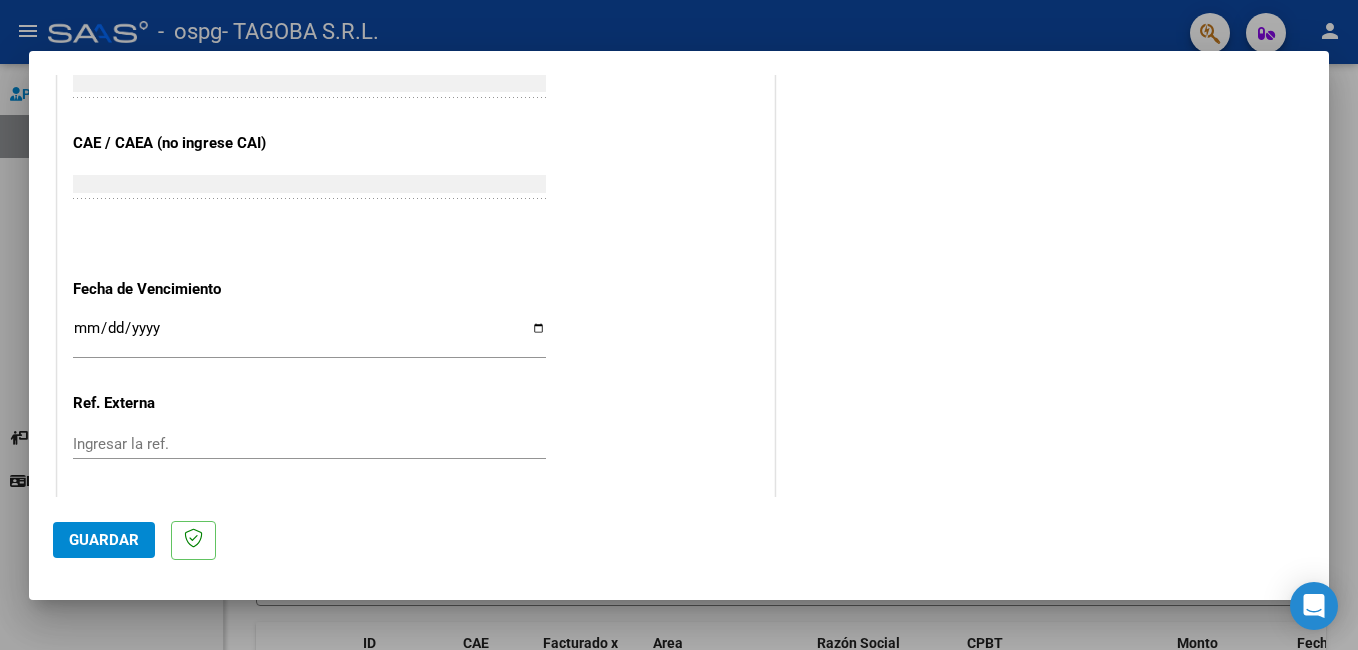 scroll, scrollTop: 1200, scrollLeft: 0, axis: vertical 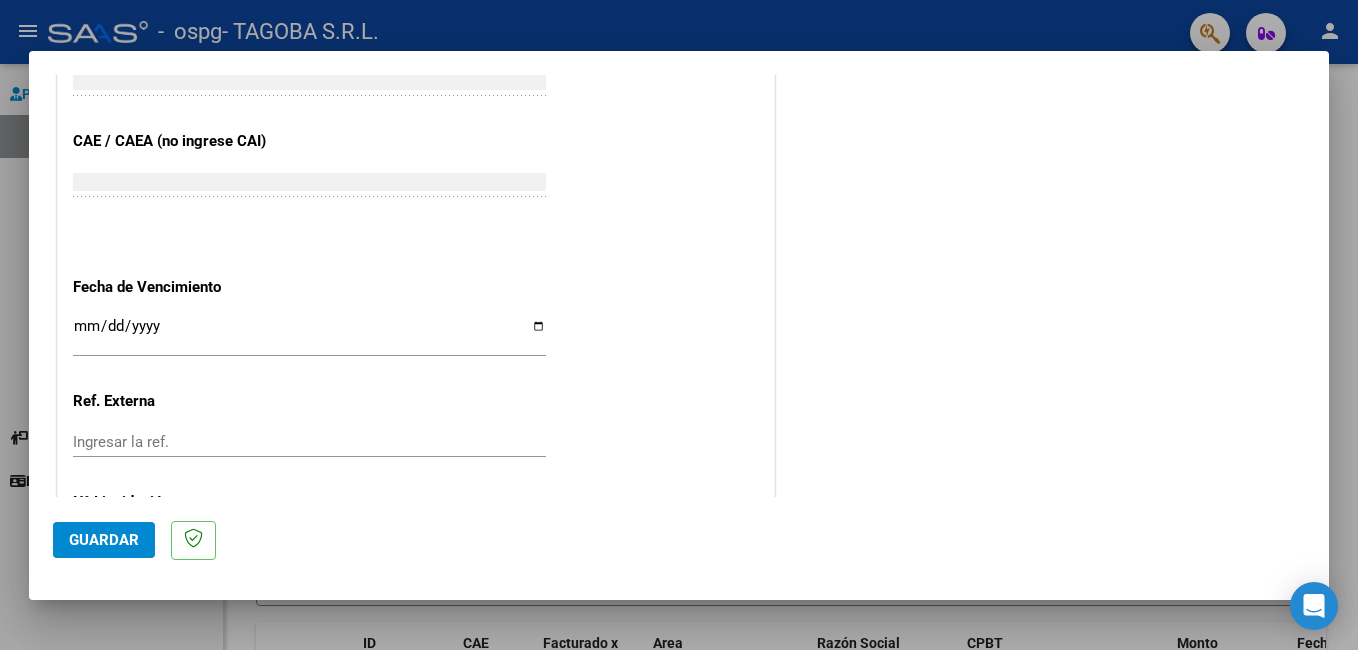 click on "Ingresar la fecha" at bounding box center [309, 334] 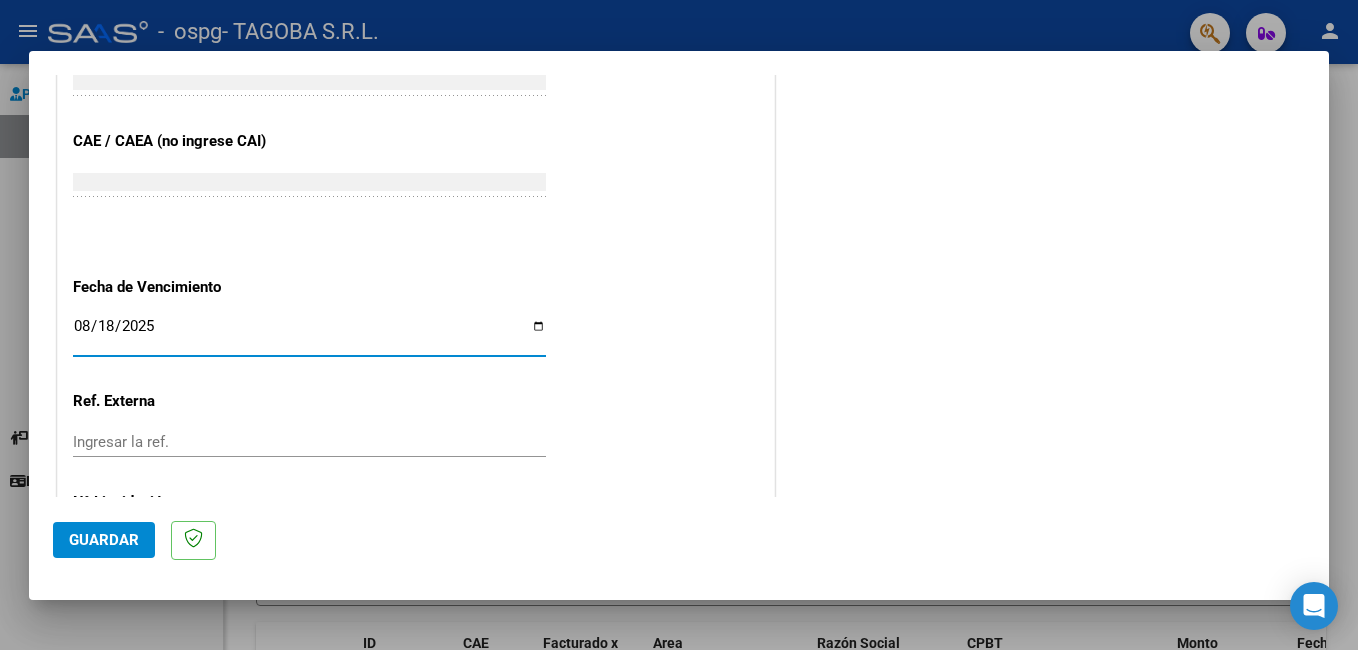 type on "2025-08-18" 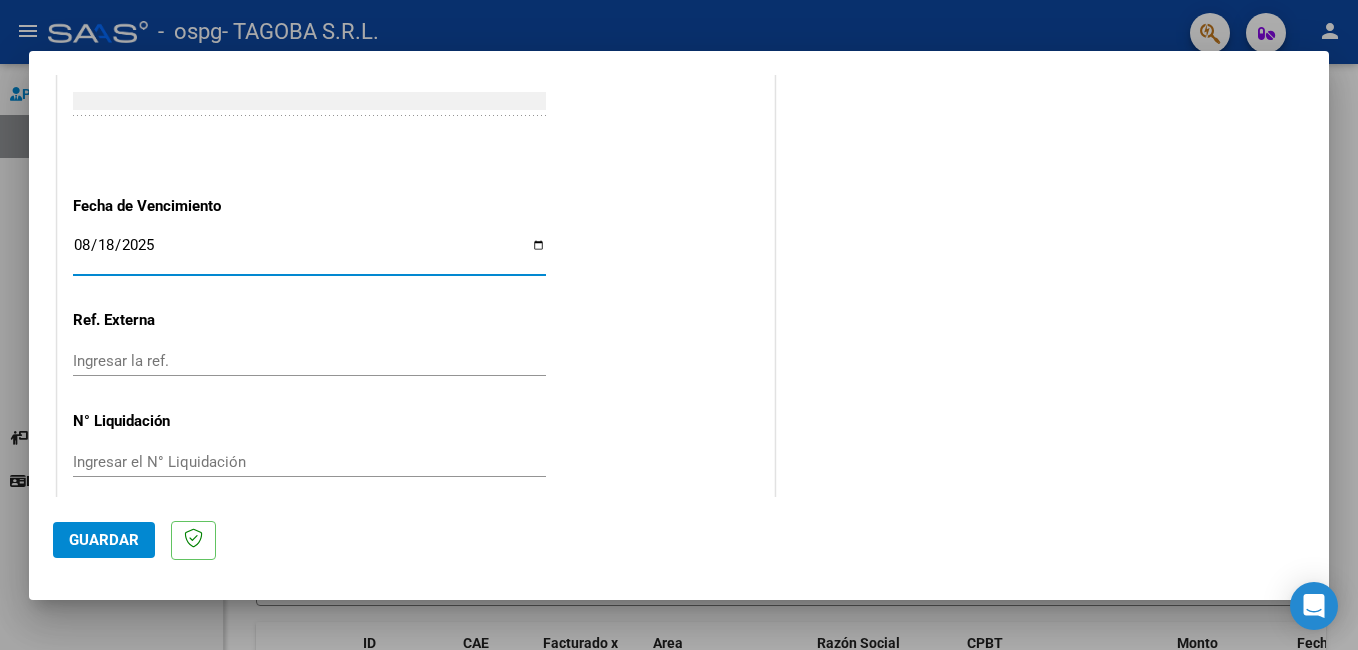 scroll, scrollTop: 1300, scrollLeft: 0, axis: vertical 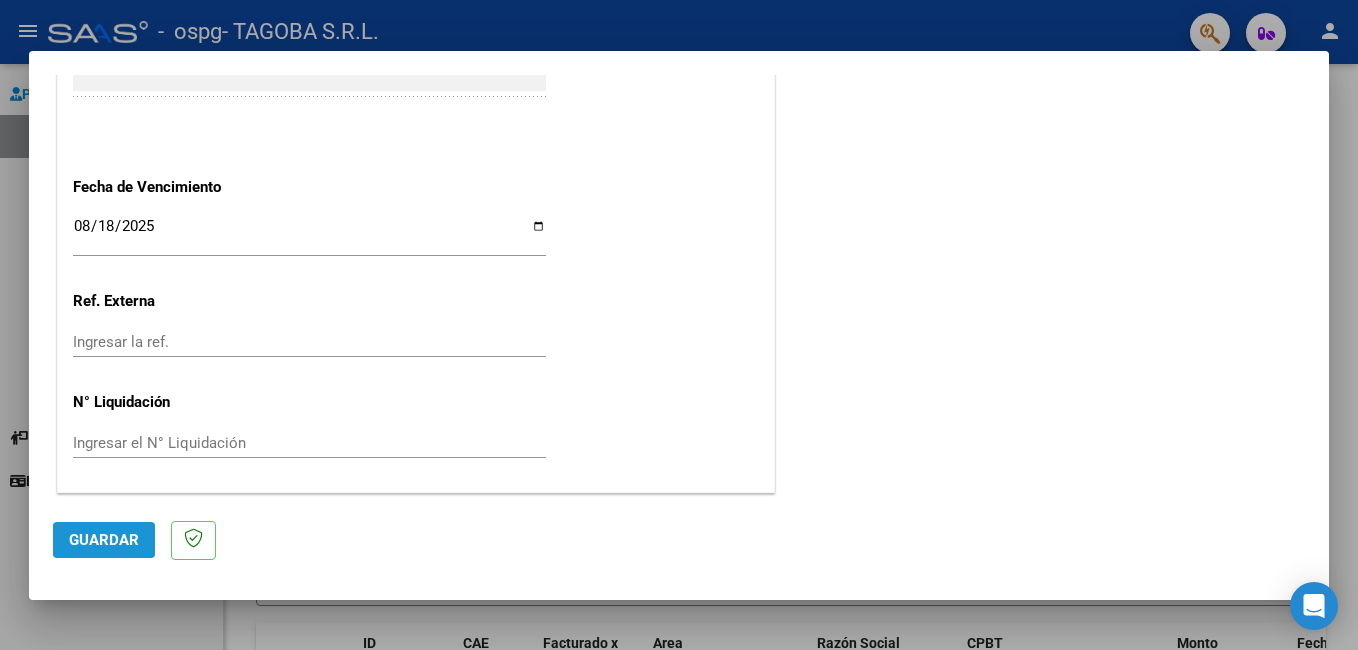 click on "Guardar" 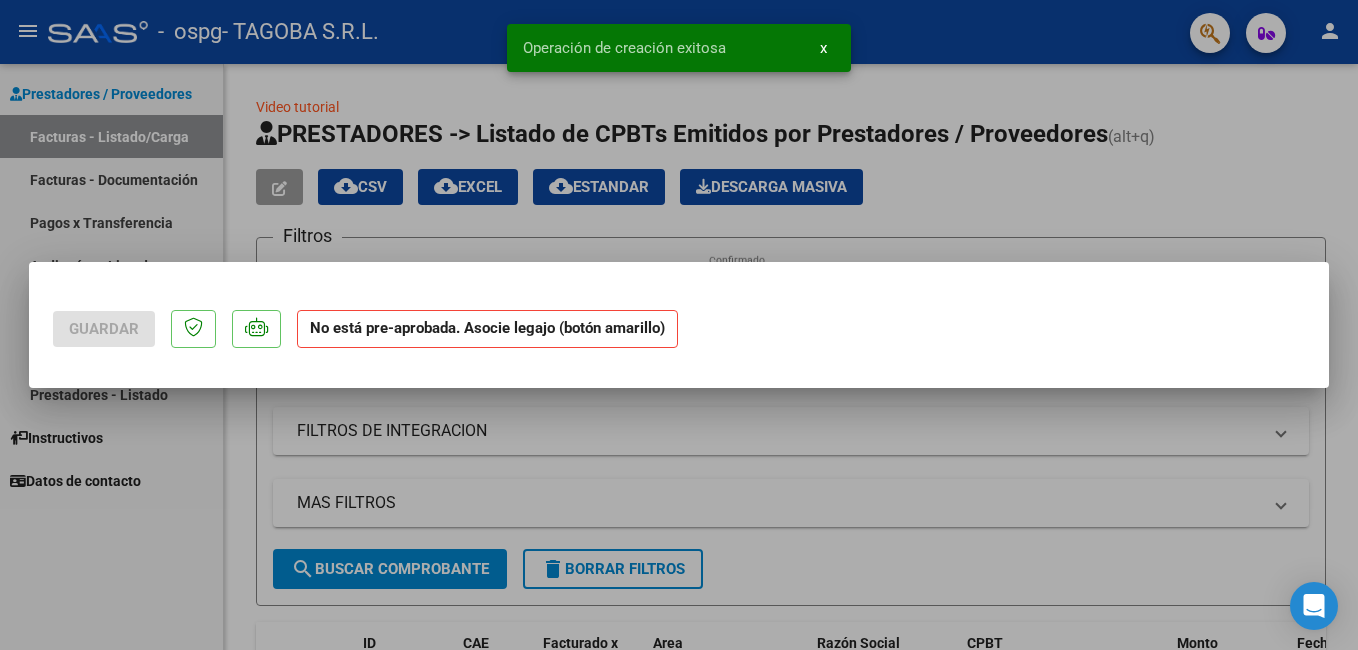 scroll, scrollTop: 0, scrollLeft: 0, axis: both 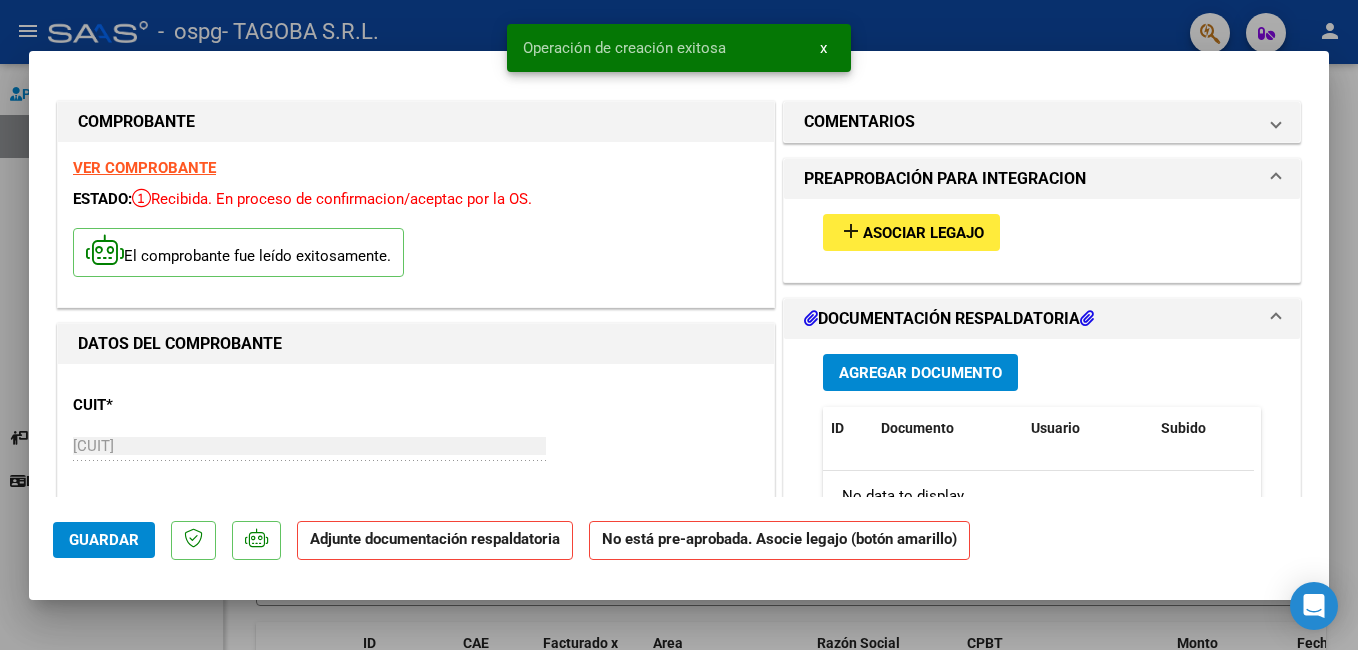 click on "Asociar Legajo" at bounding box center [923, 233] 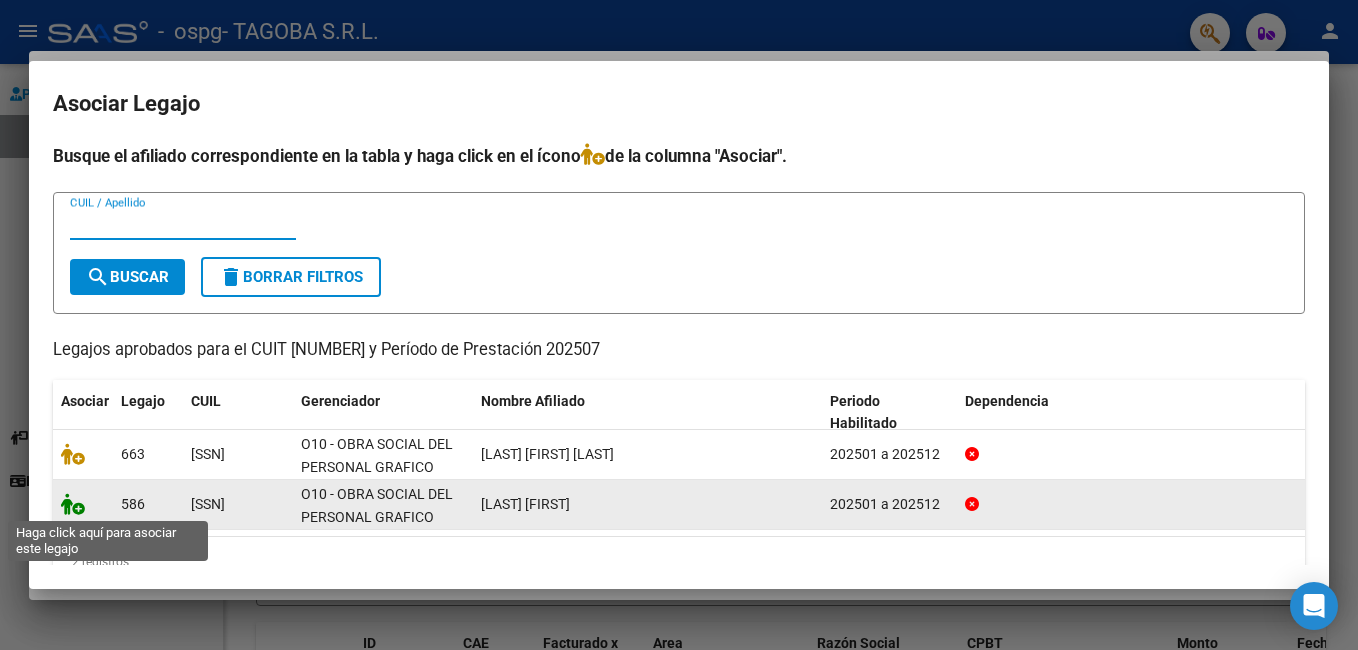 click 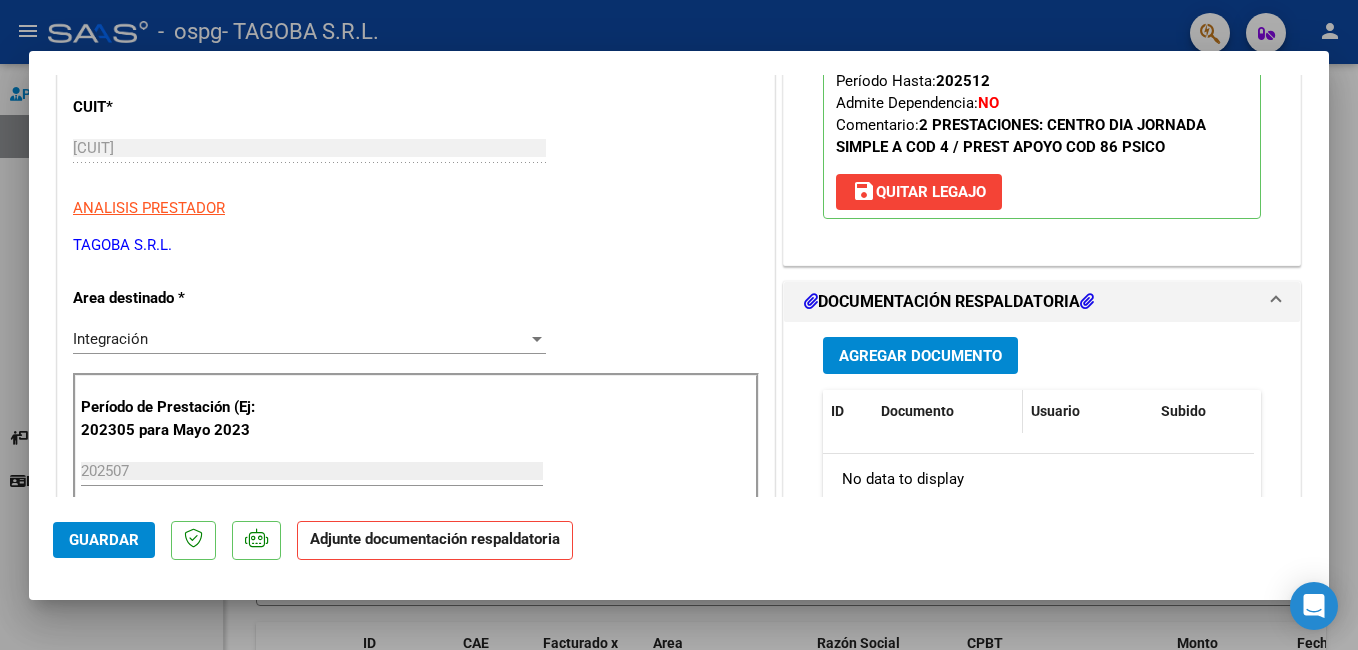 scroll, scrollTop: 300, scrollLeft: 0, axis: vertical 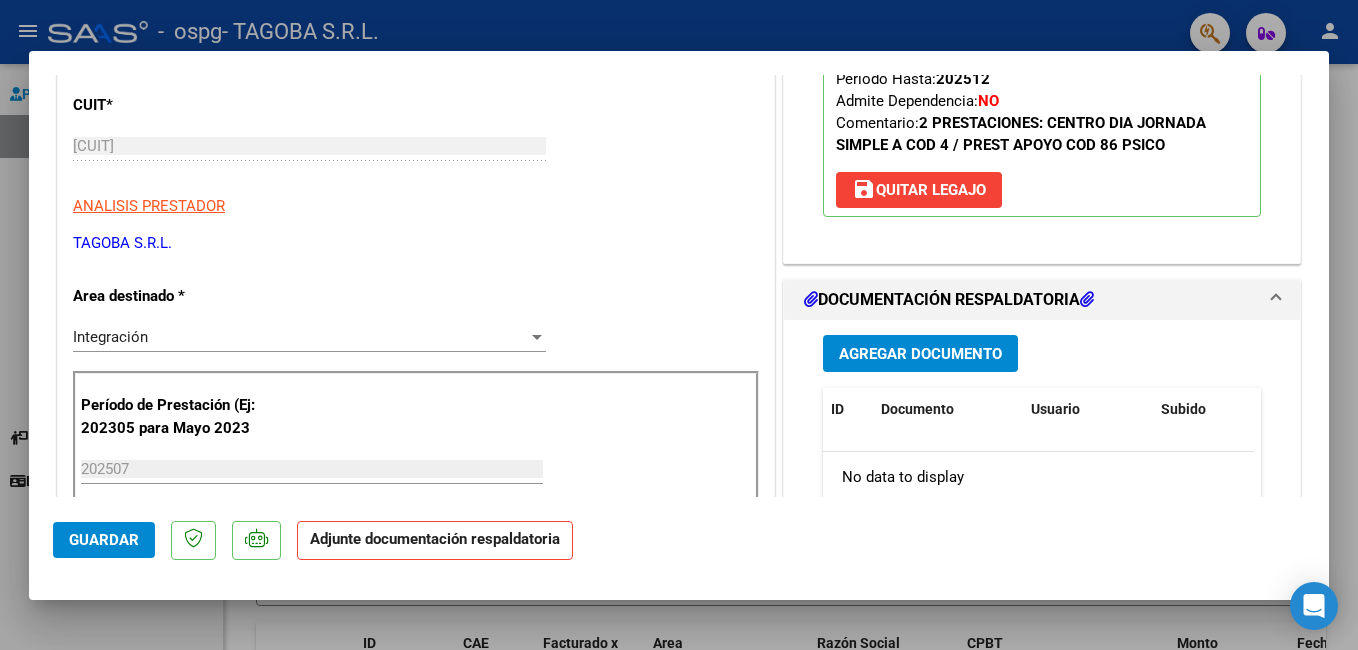 click on "Agregar Documento" at bounding box center [920, 354] 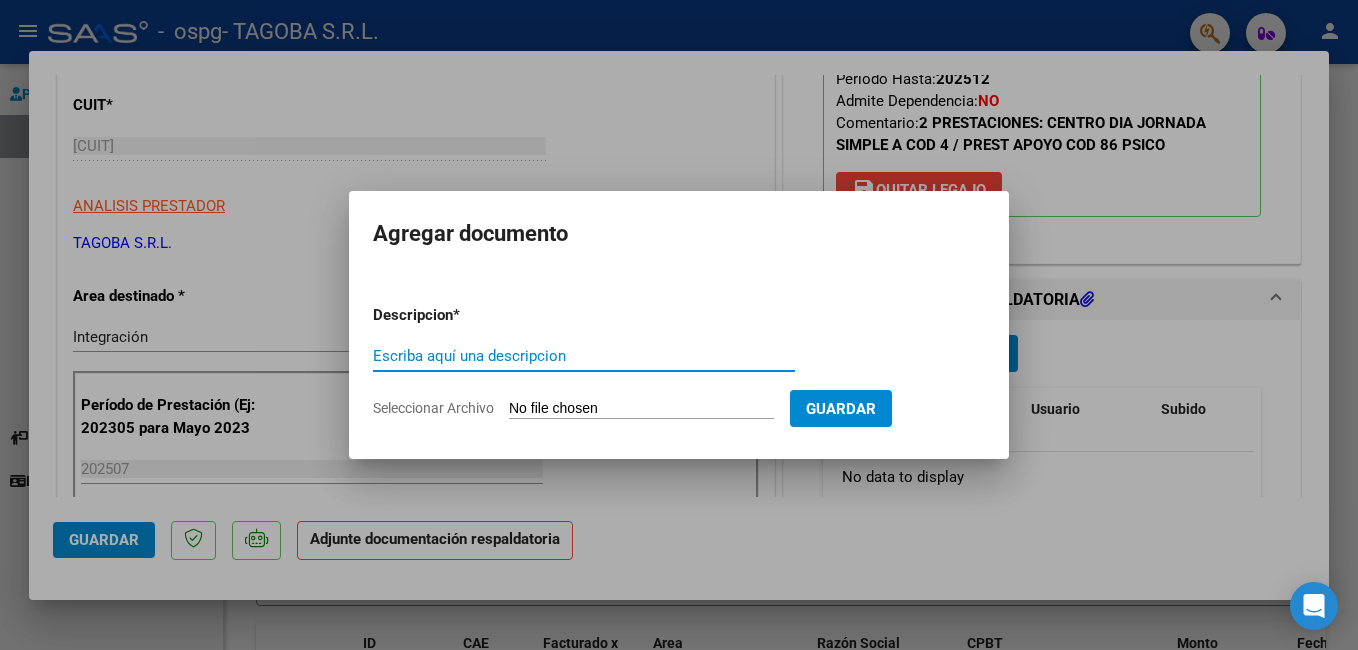 click on "Escriba aquí una descripcion" at bounding box center (584, 356) 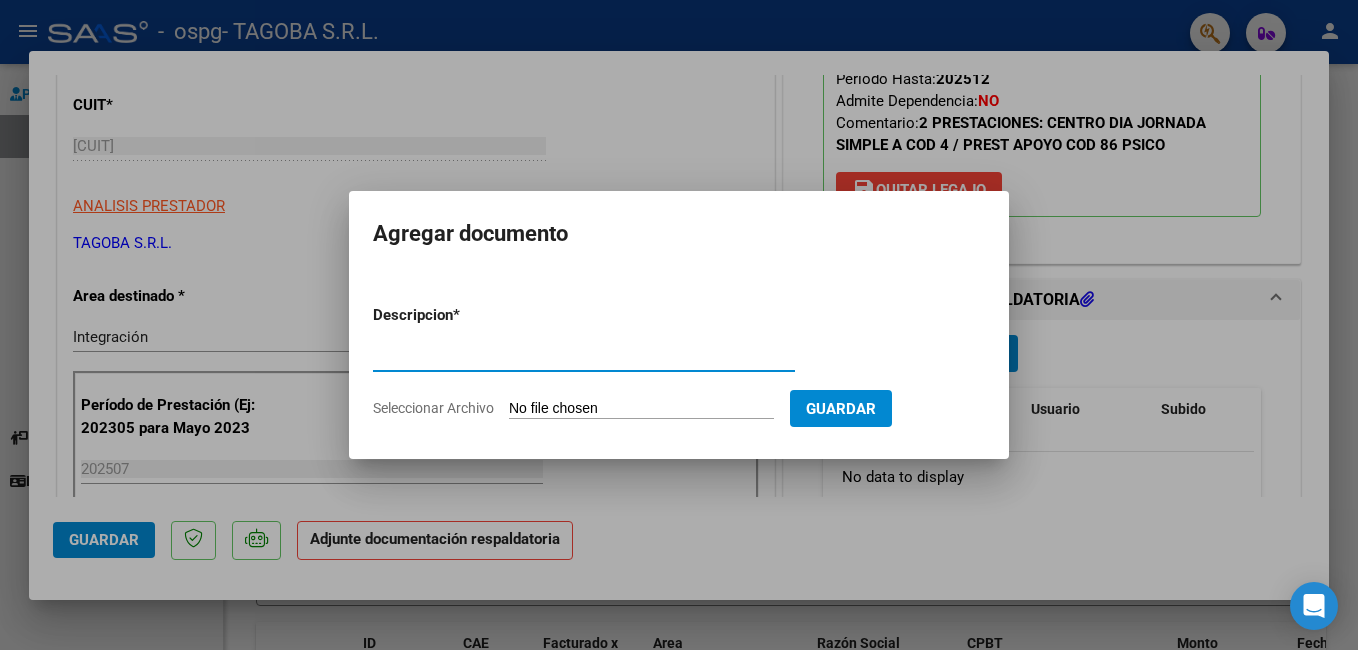 type on "PLANILLA ASISTENCIA" 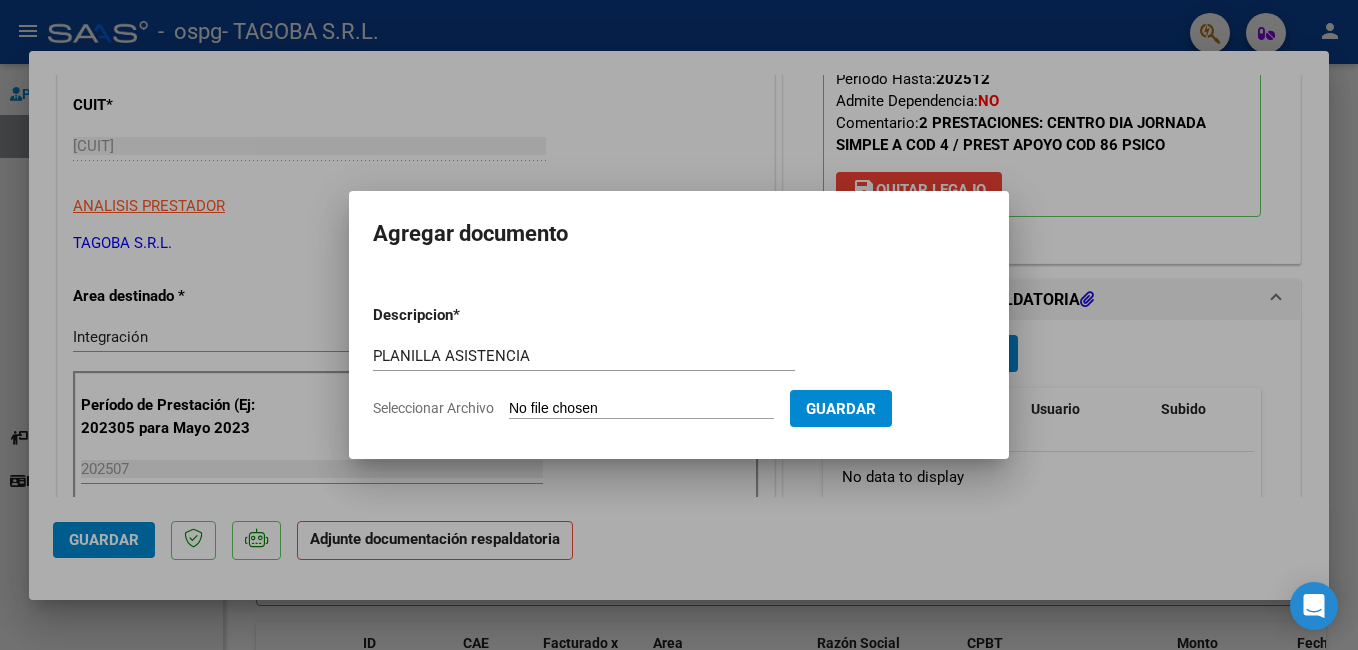 click on "Seleccionar Archivo" at bounding box center (641, 409) 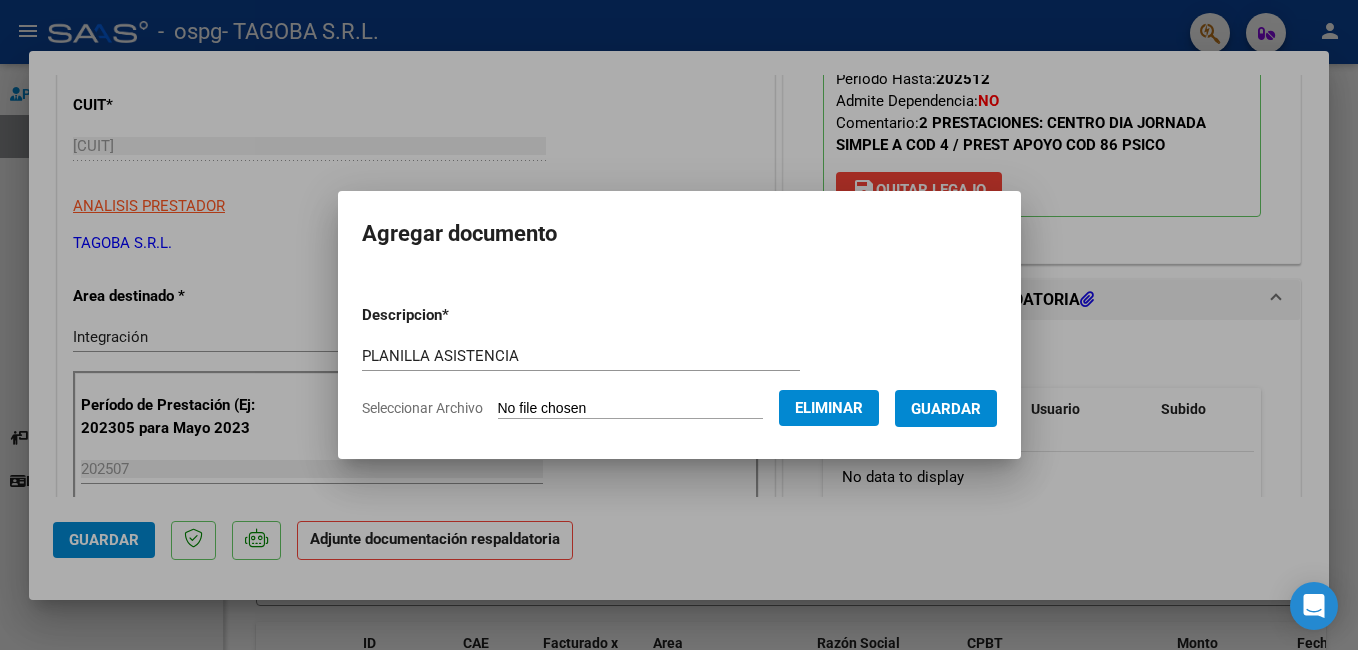 click on "Guardar" at bounding box center [946, 409] 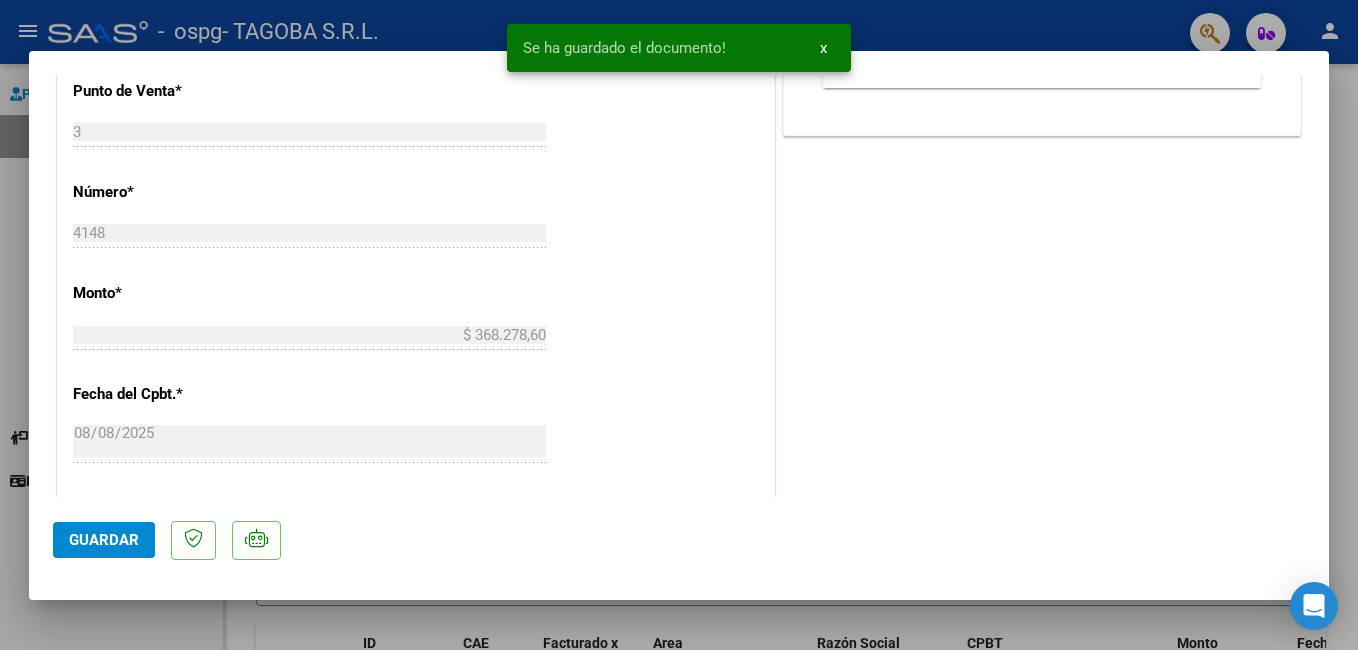 scroll, scrollTop: 1367, scrollLeft: 0, axis: vertical 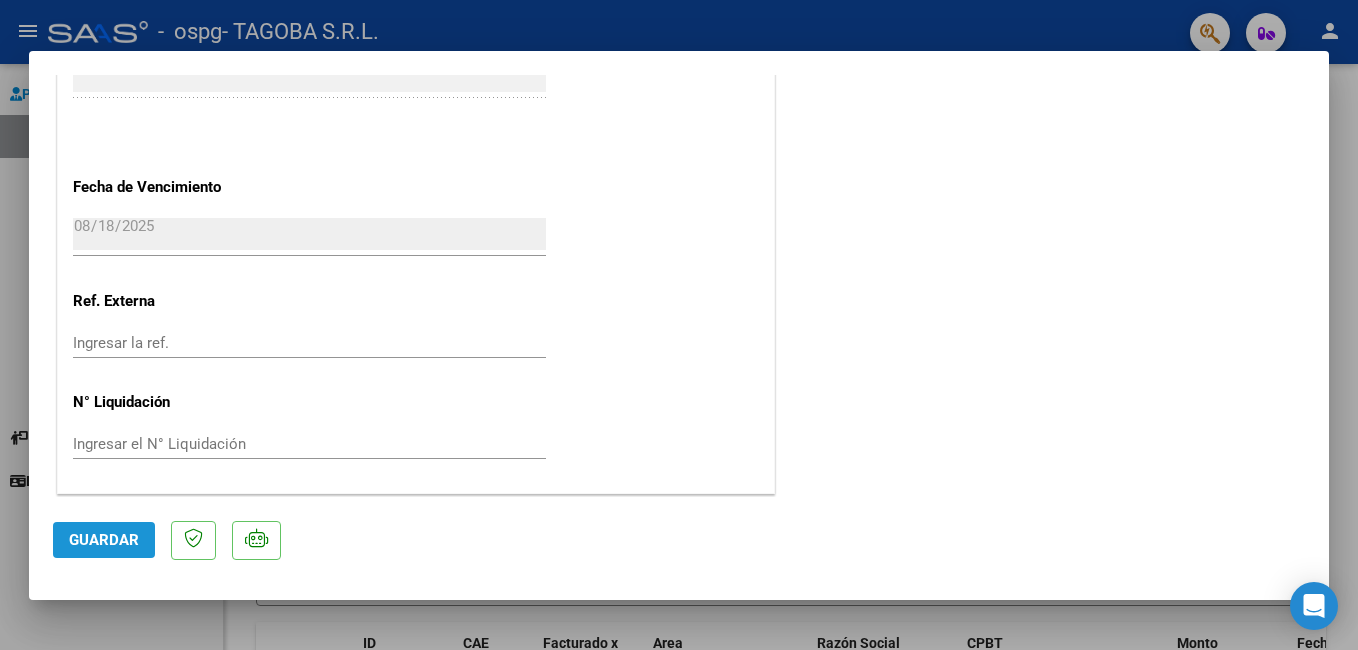 click on "Guardar" 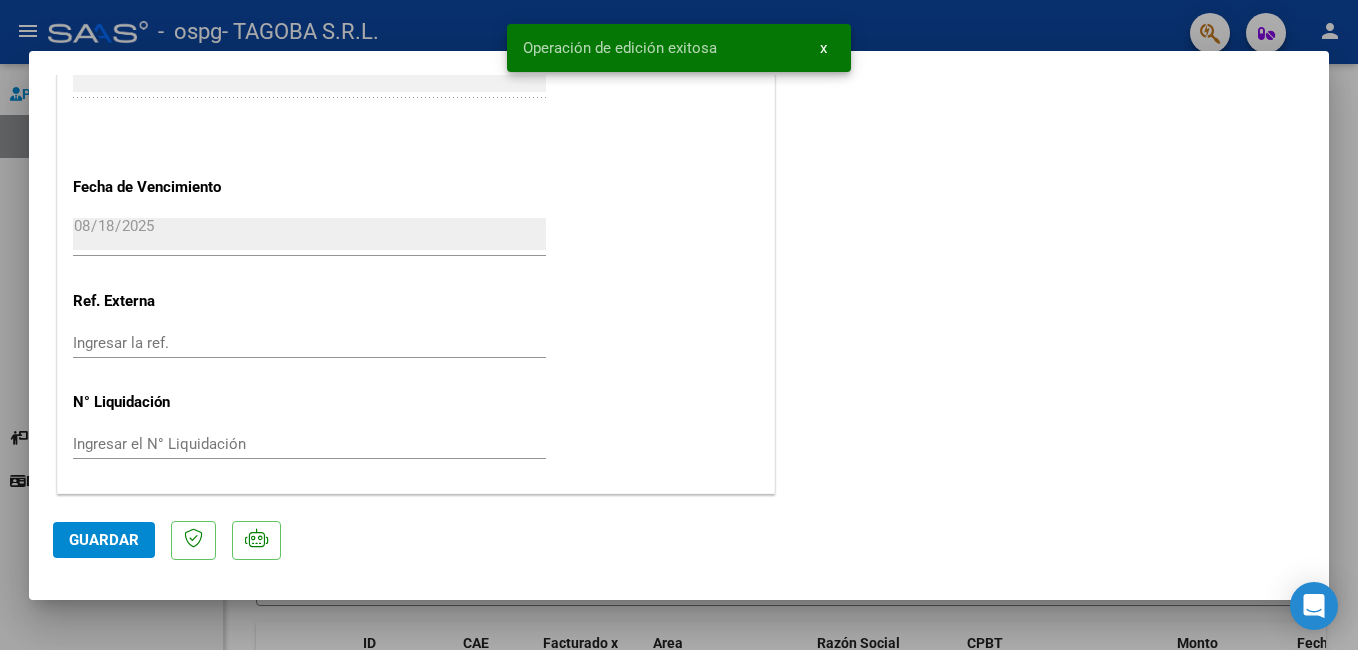 click at bounding box center [679, 325] 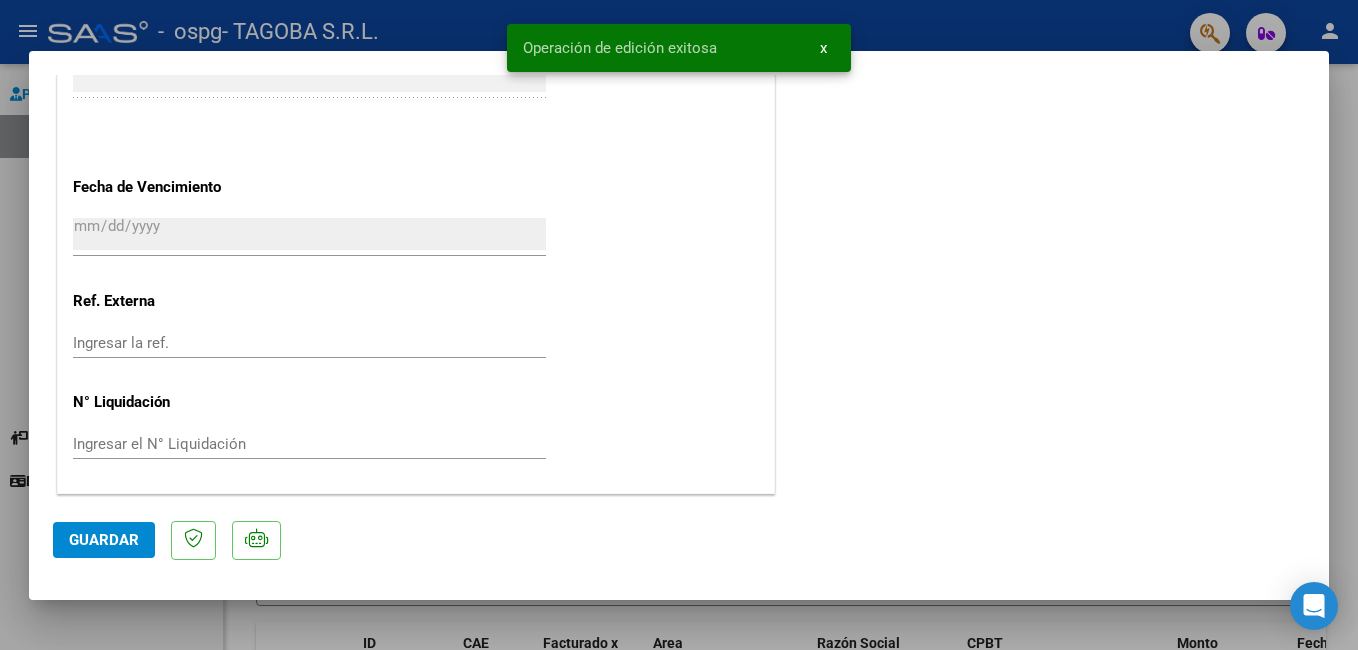 scroll, scrollTop: 1519, scrollLeft: 0, axis: vertical 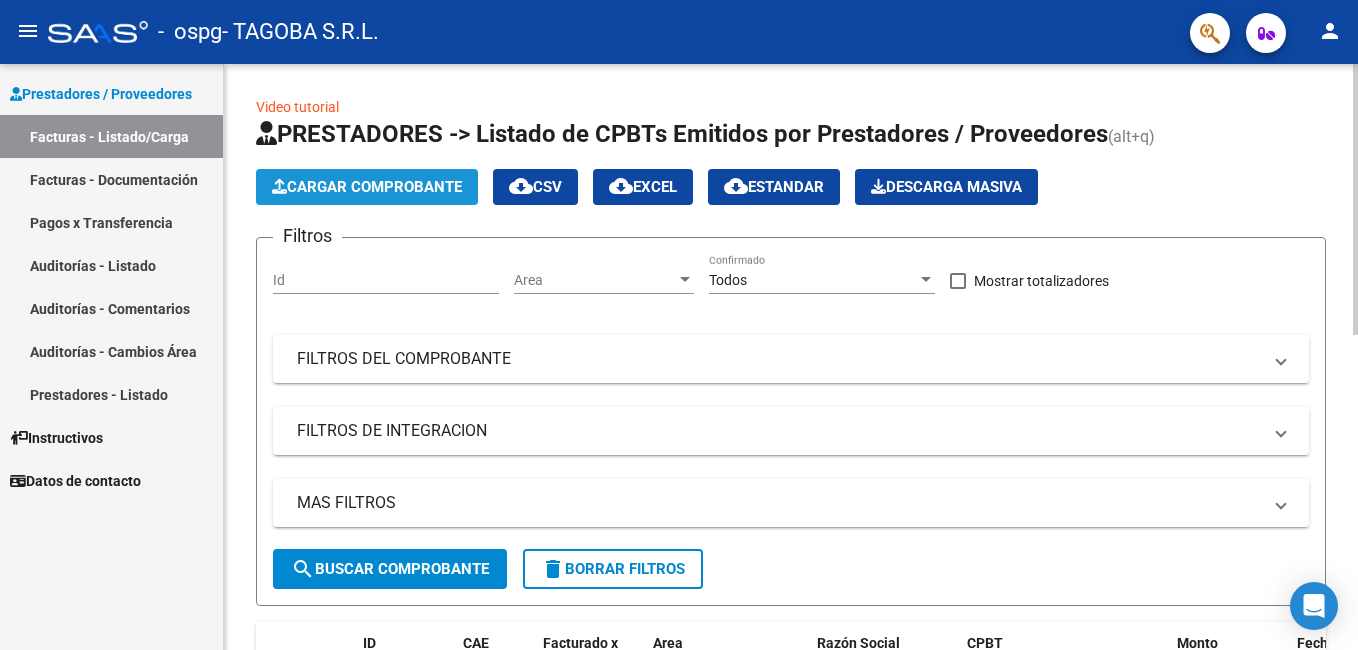 click on "Cargar Comprobante" 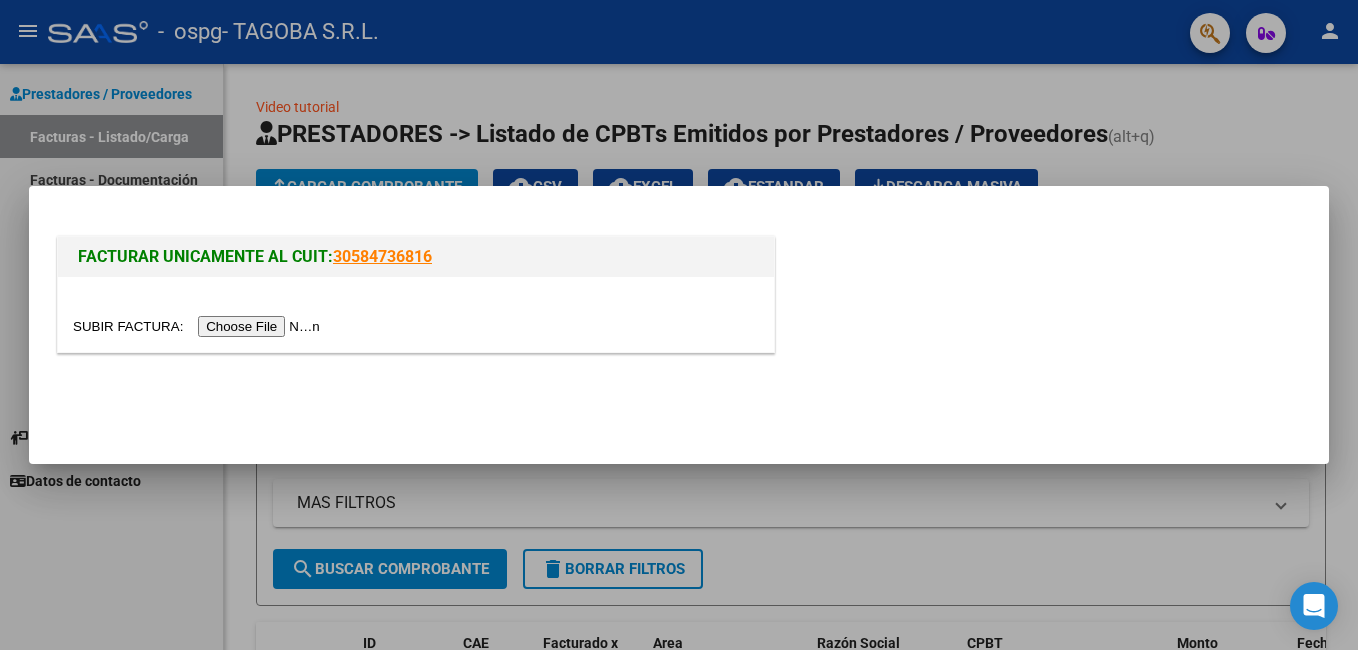 click at bounding box center [199, 326] 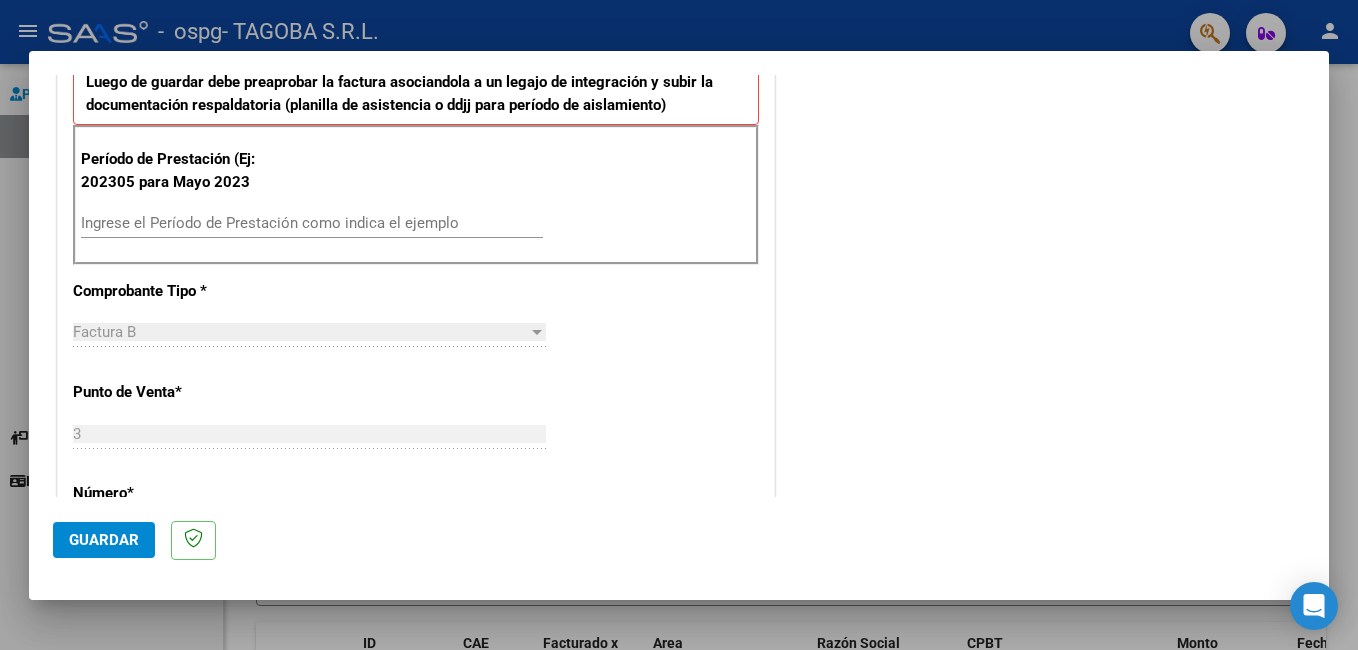 scroll, scrollTop: 600, scrollLeft: 0, axis: vertical 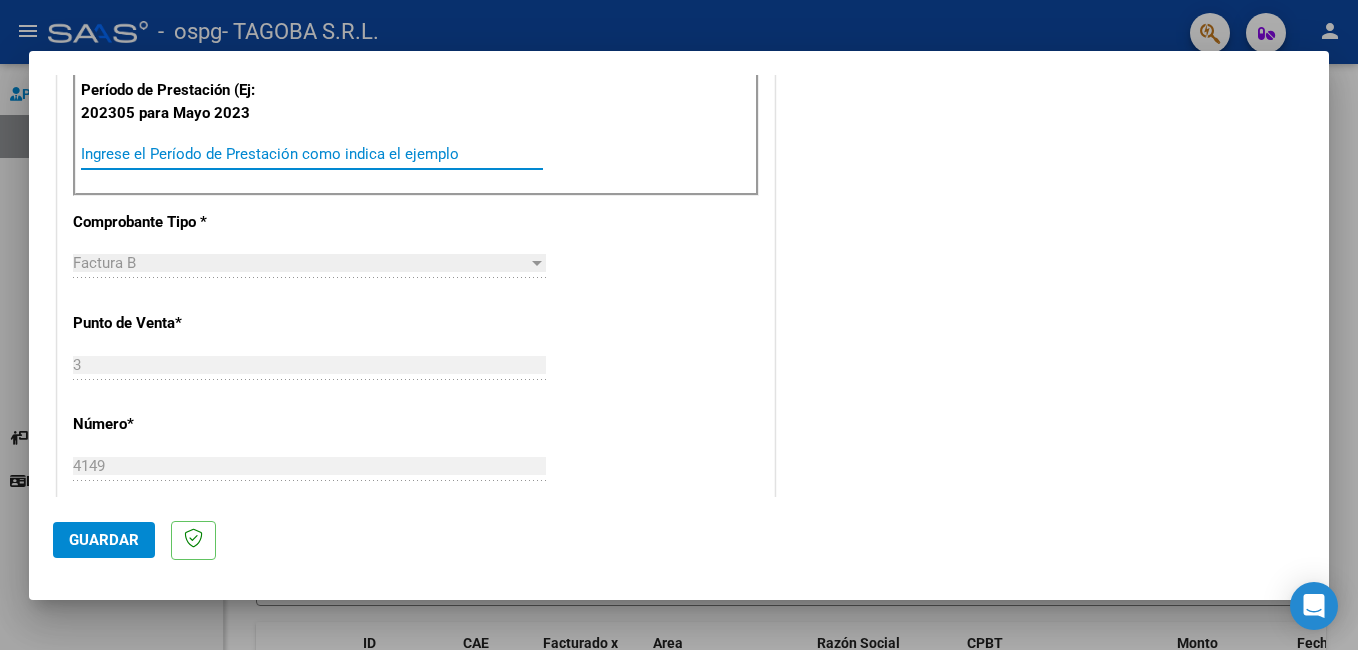 click on "Ingrese el Período de Prestación como indica el ejemplo" at bounding box center (312, 154) 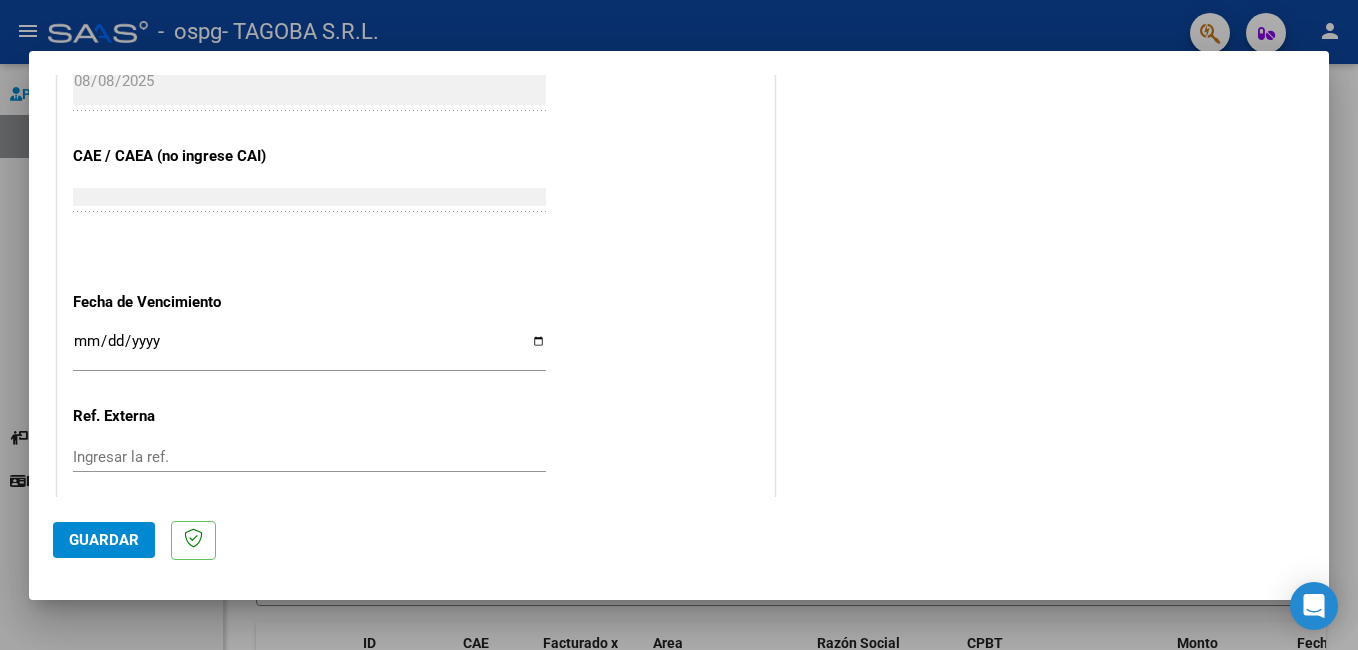 scroll, scrollTop: 1300, scrollLeft: 0, axis: vertical 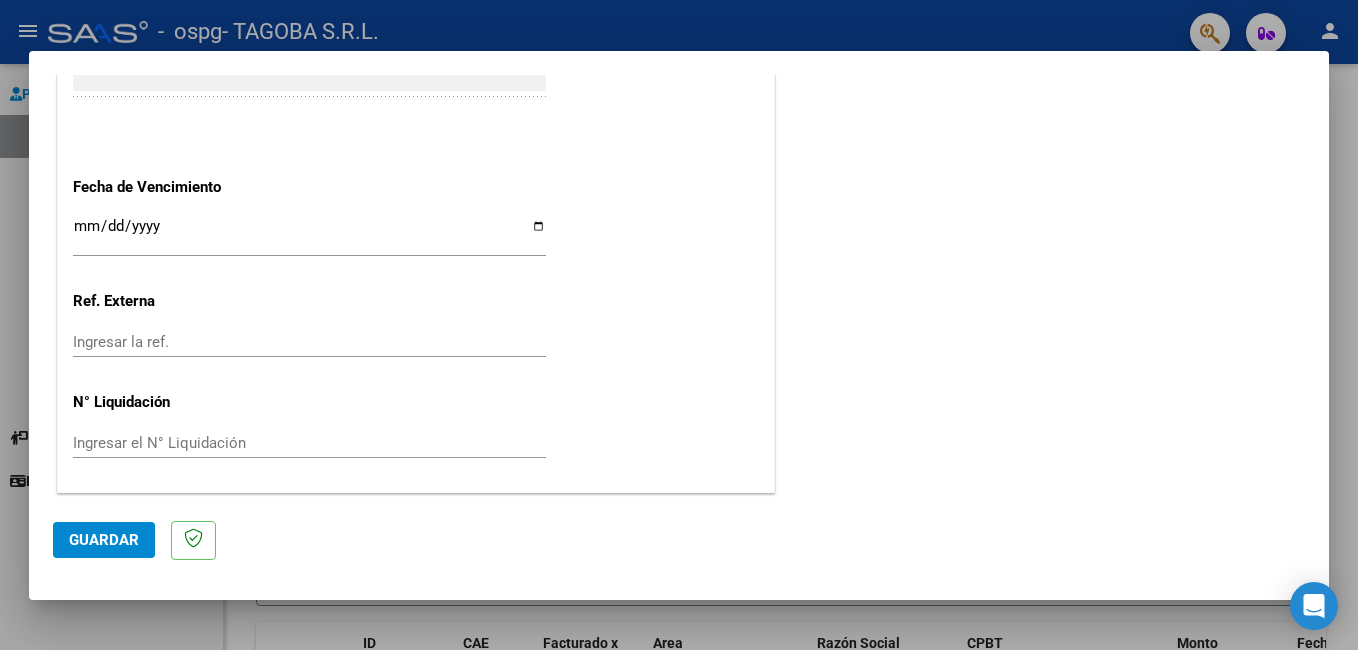 type on "202507" 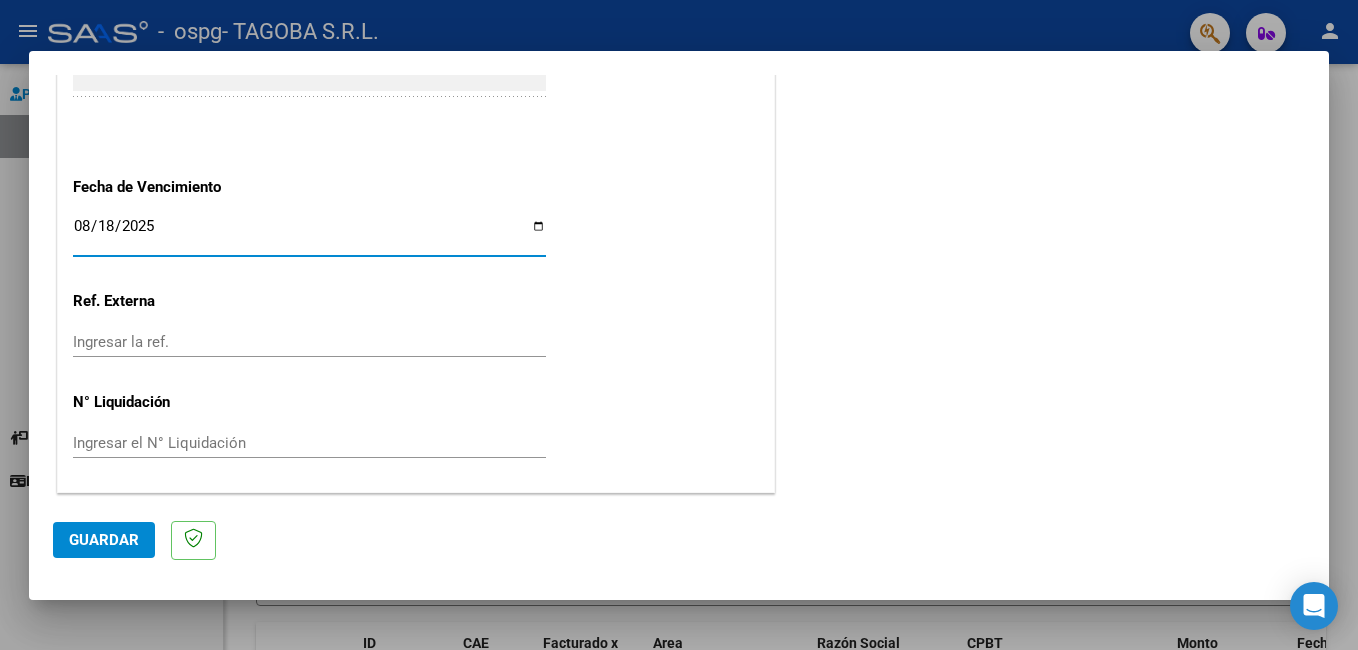 type on "2025-08-18" 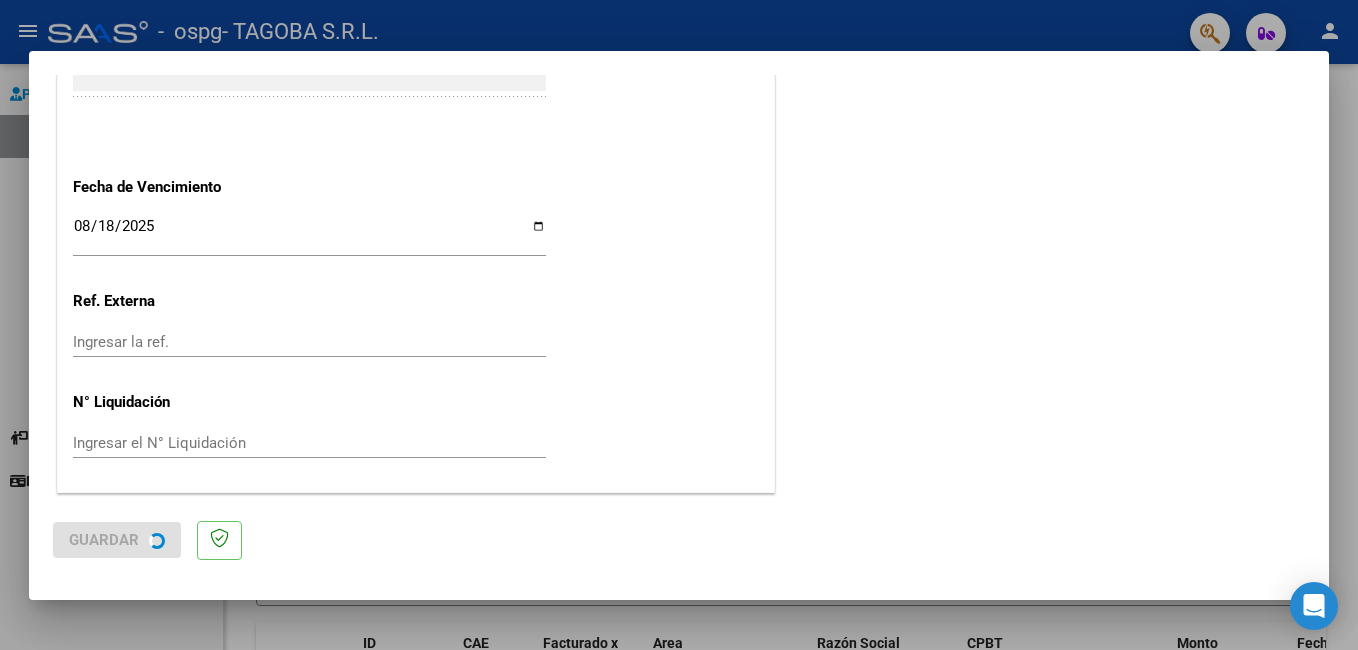 scroll, scrollTop: 0, scrollLeft: 0, axis: both 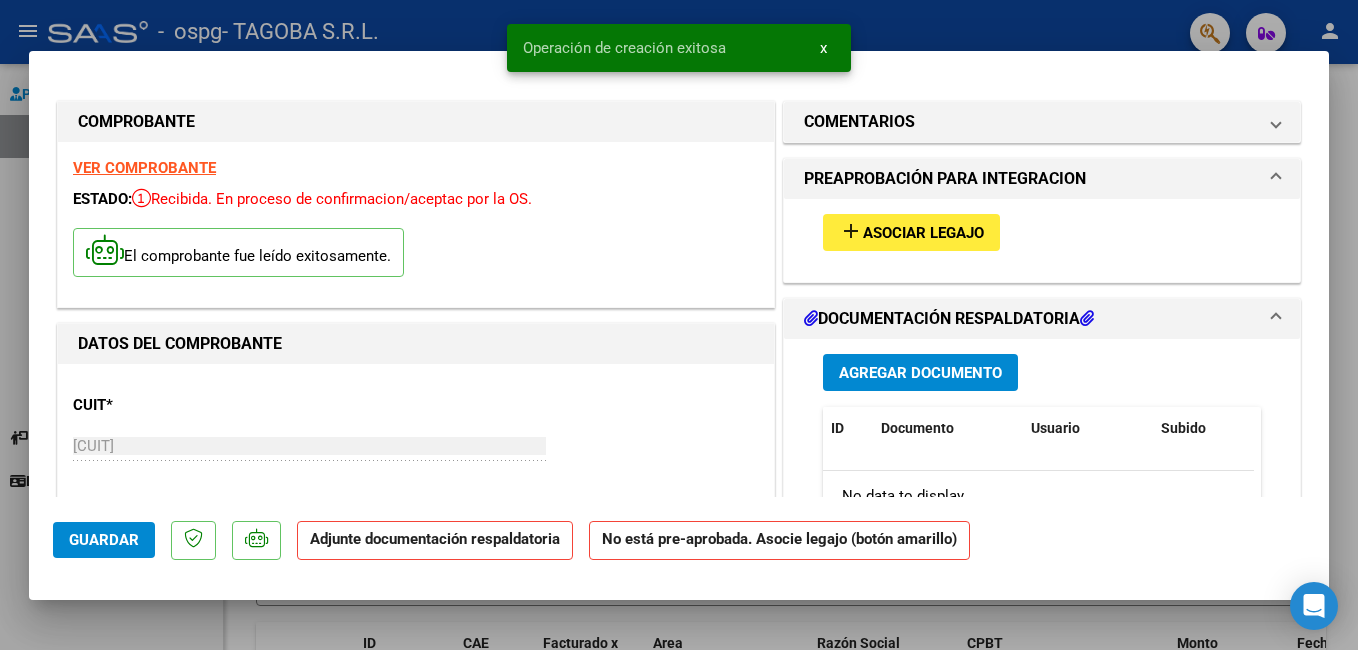 click on "Asociar Legajo" at bounding box center [923, 233] 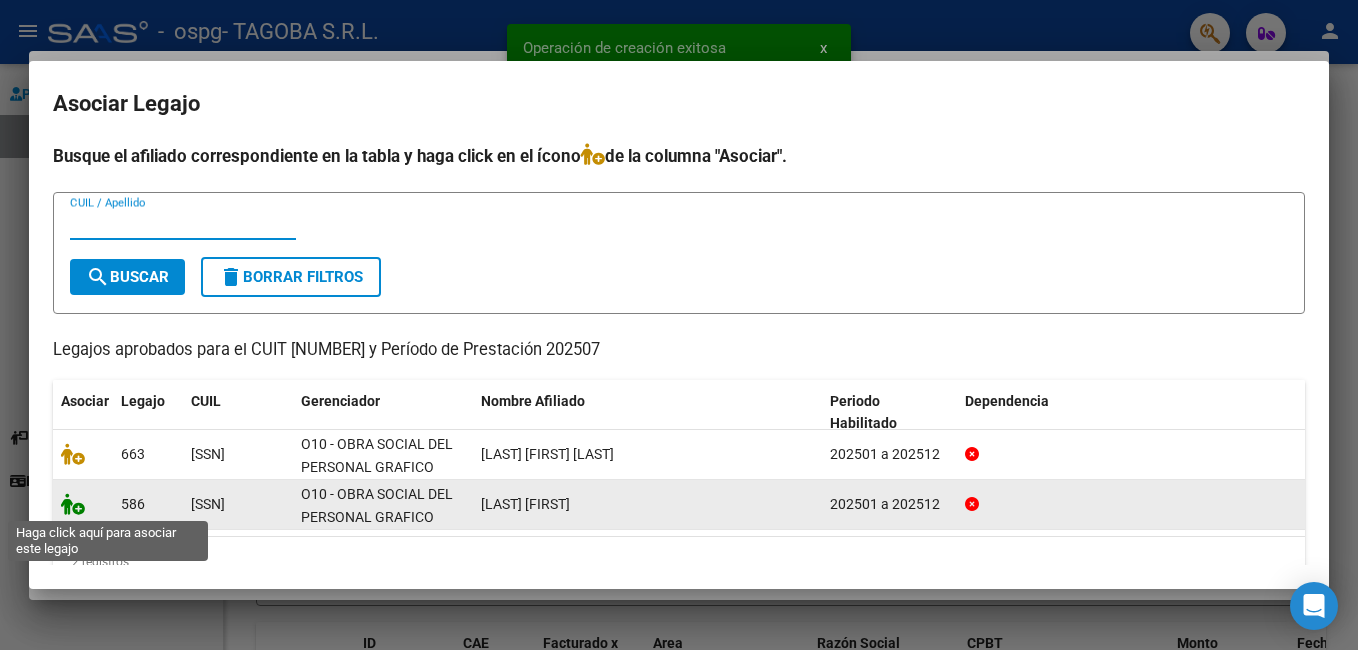 click 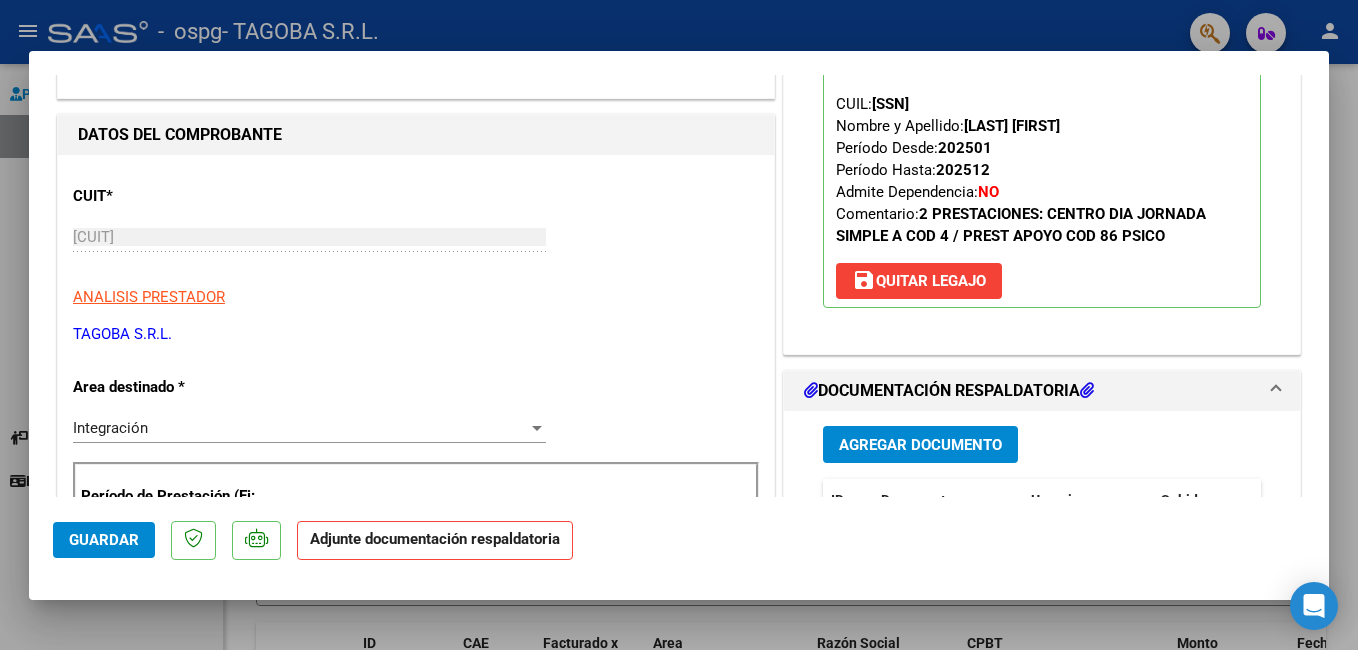 scroll, scrollTop: 400, scrollLeft: 0, axis: vertical 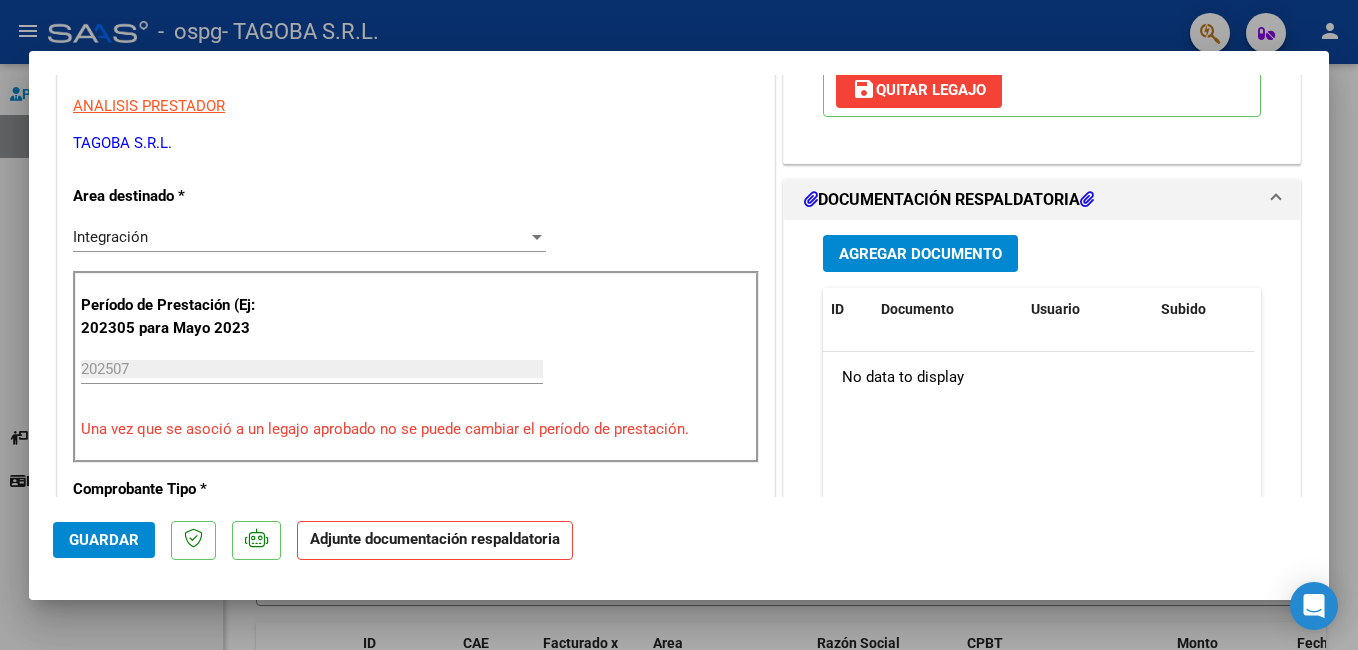 click on "Agregar Documento" at bounding box center (920, 253) 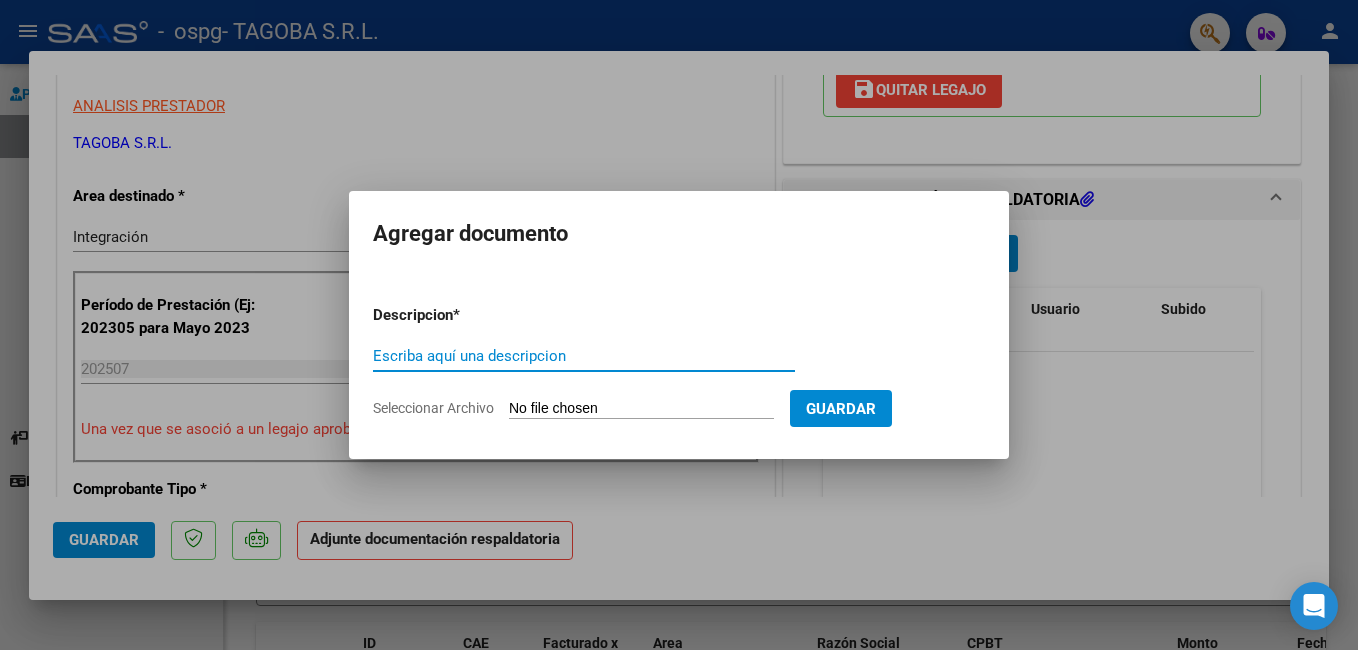 click on "Escriba aquí una descripcion" at bounding box center [584, 356] 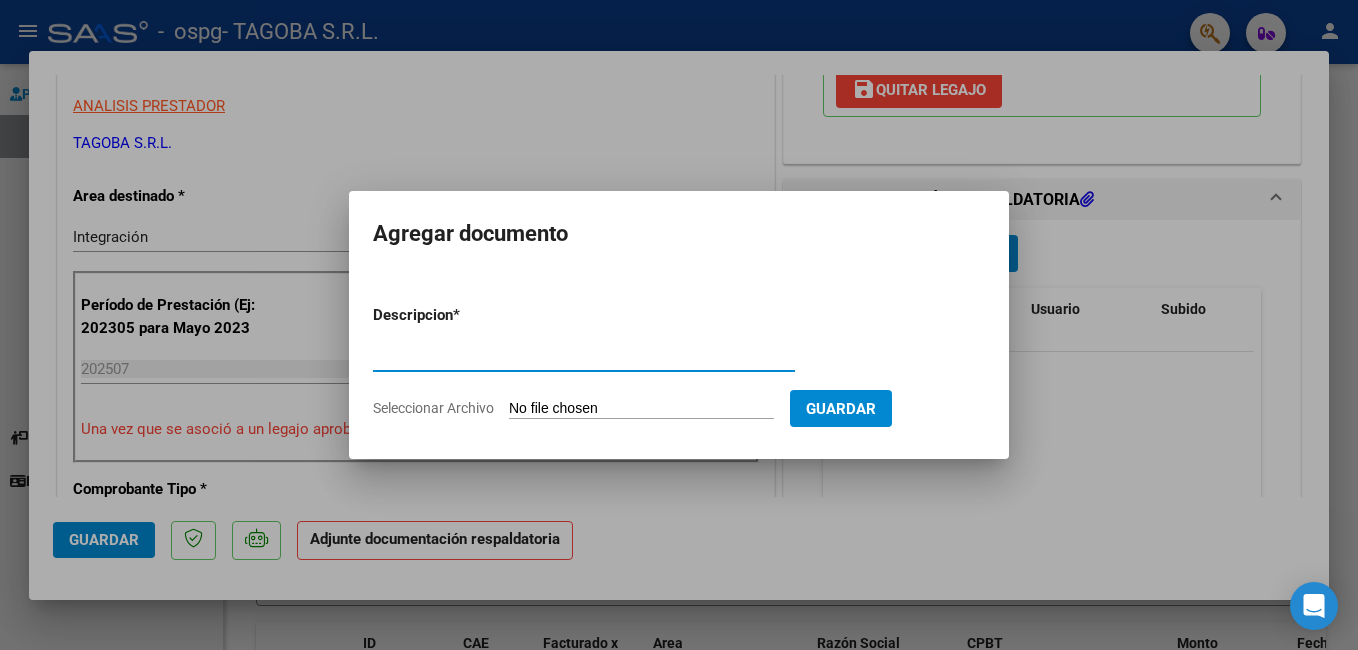 type on "PLANILLA ASISTENCIA" 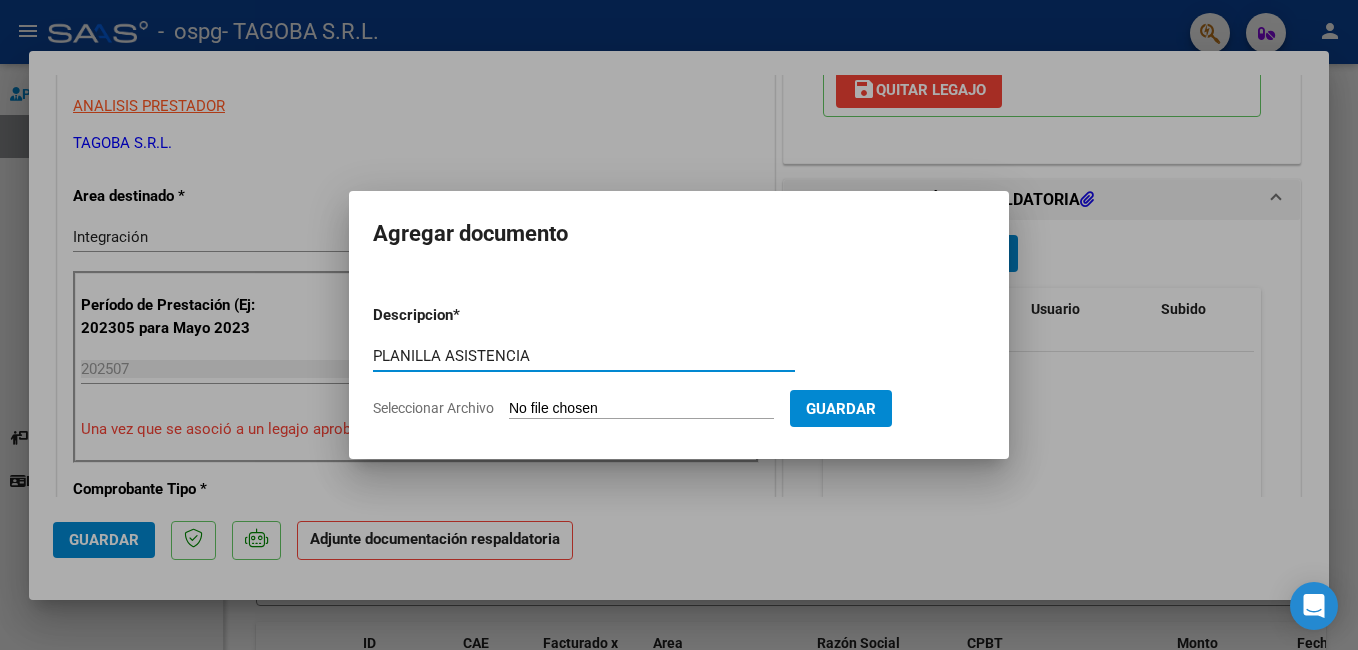 click on "Seleccionar Archivo" at bounding box center [641, 409] 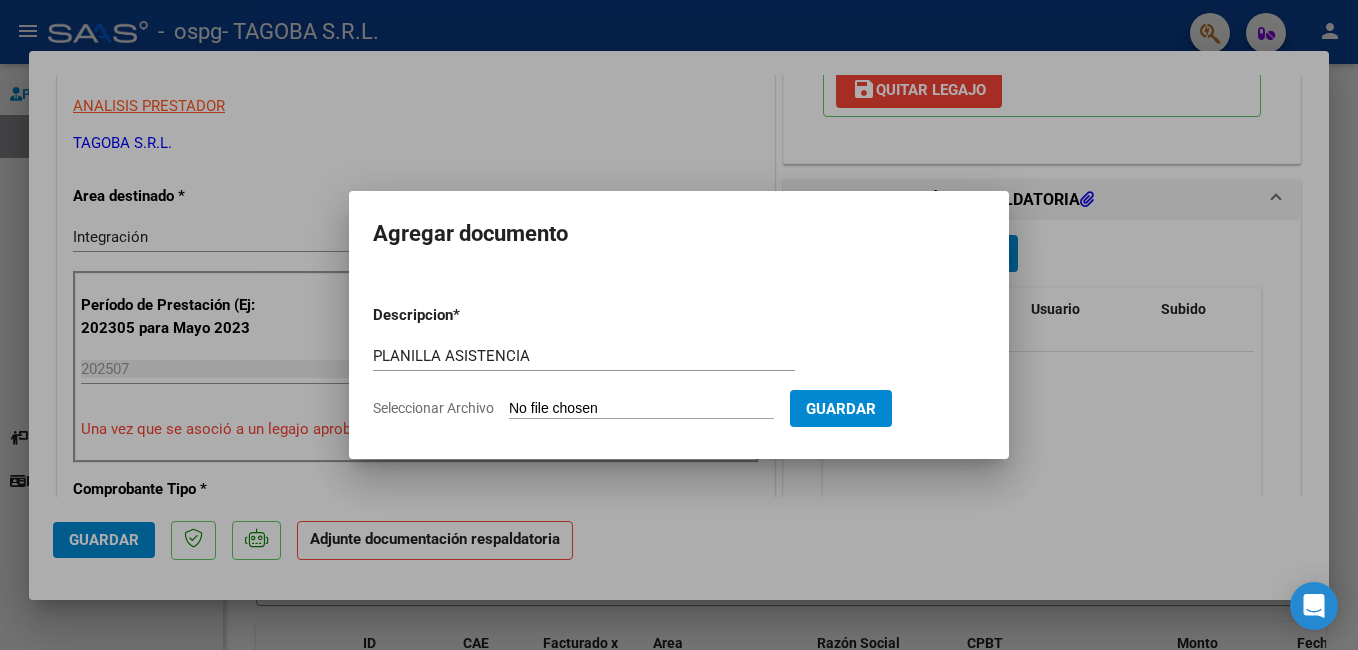 type on "C:\fakepath\[FILENAME].jpg" 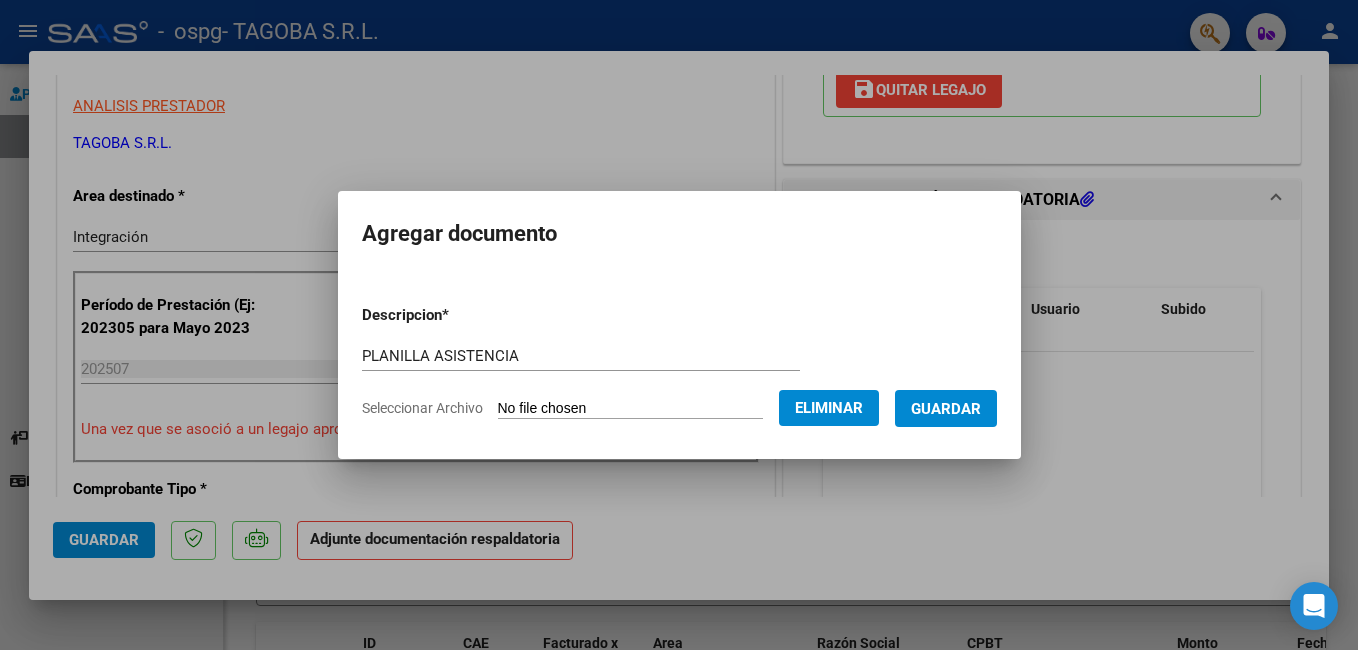 click on "Guardar" at bounding box center (946, 409) 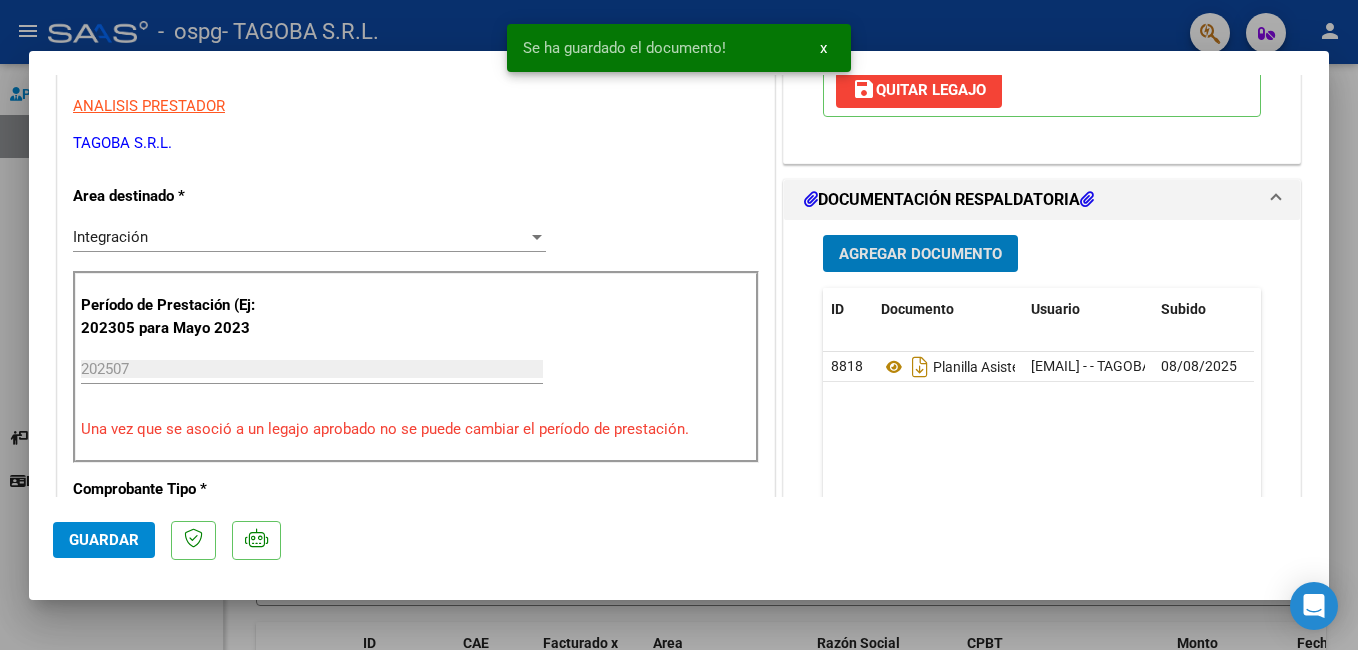 click on "Guardar" 